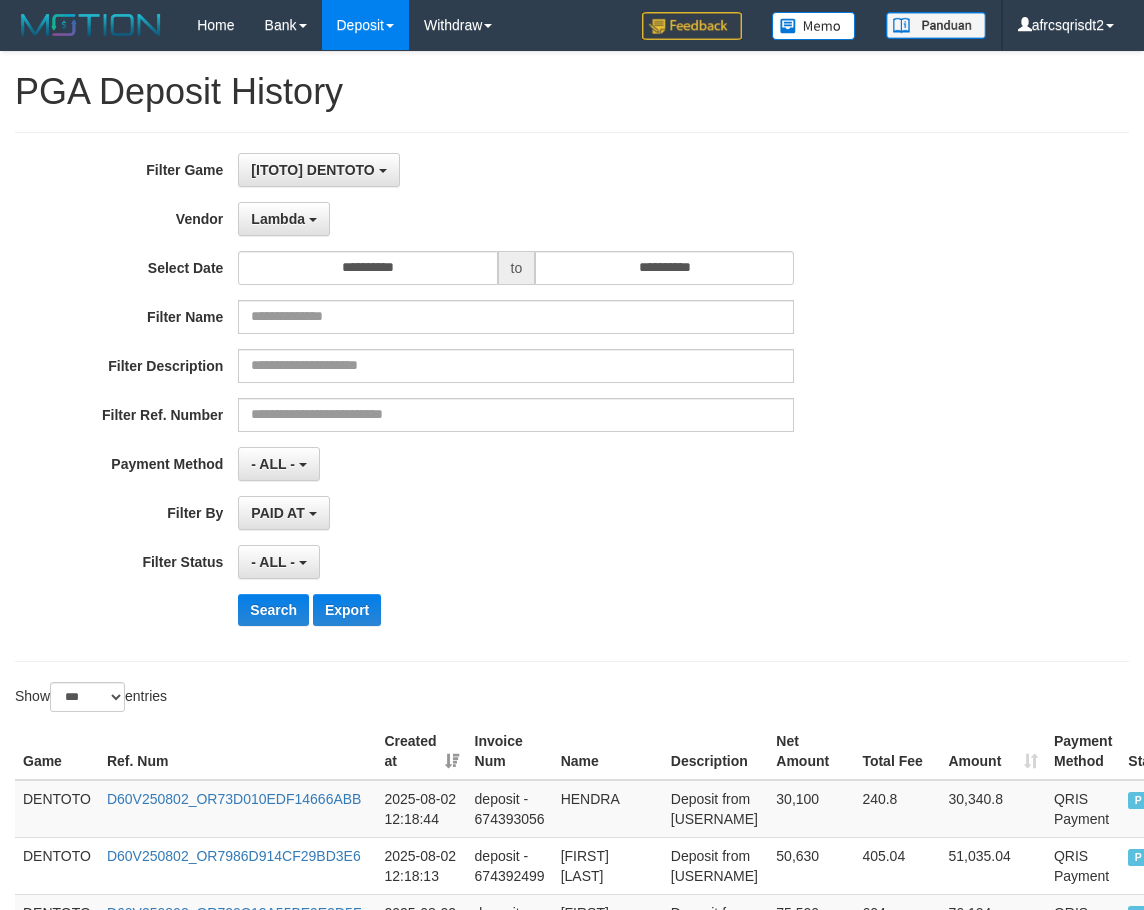 select on "**********" 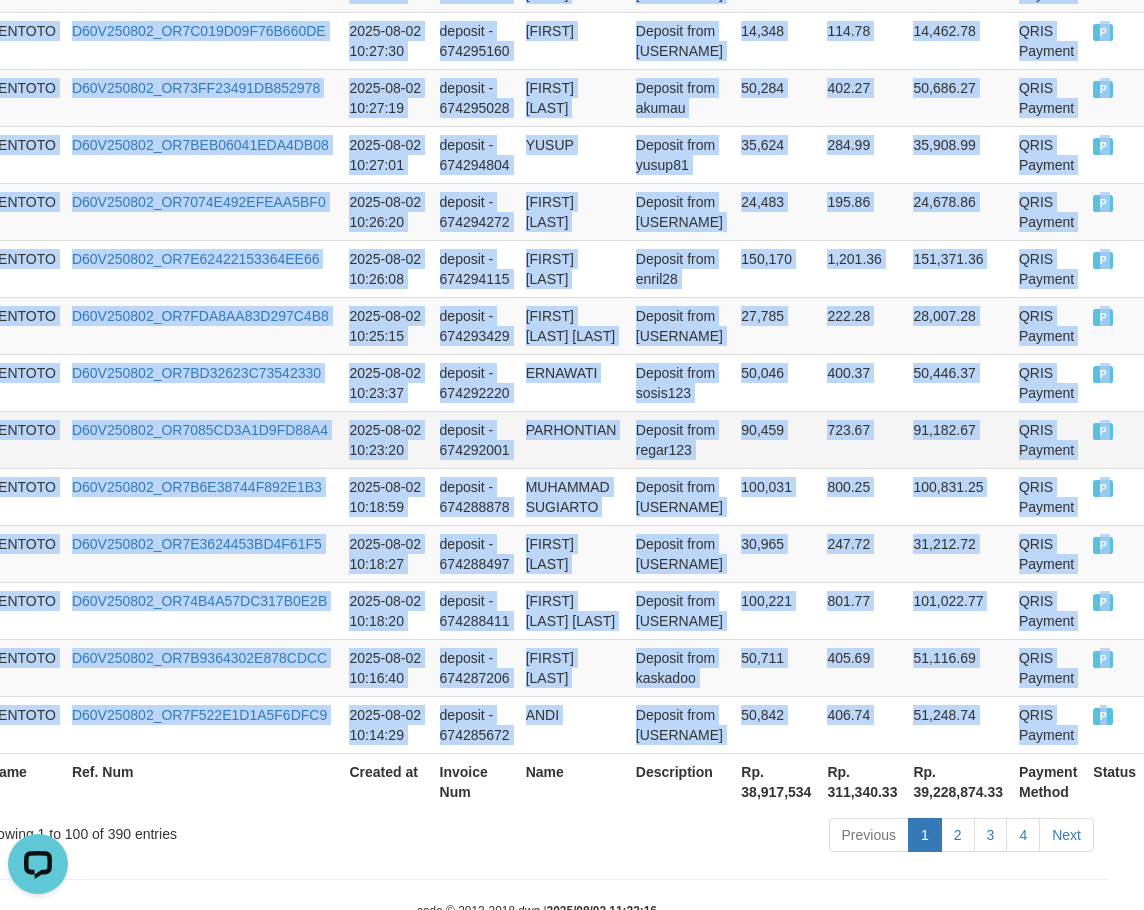 scroll, scrollTop: 0, scrollLeft: 0, axis: both 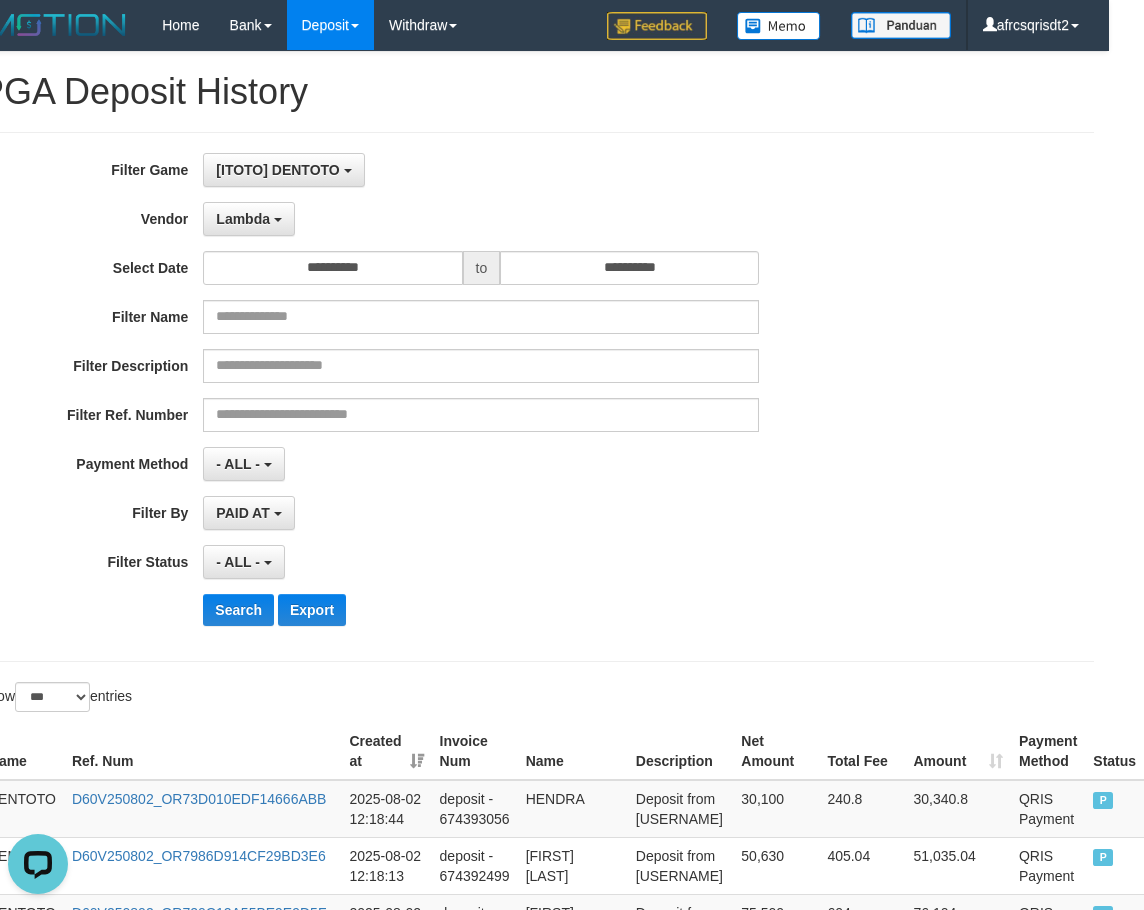 click on "PGA Deposit History" at bounding box center [537, 92] 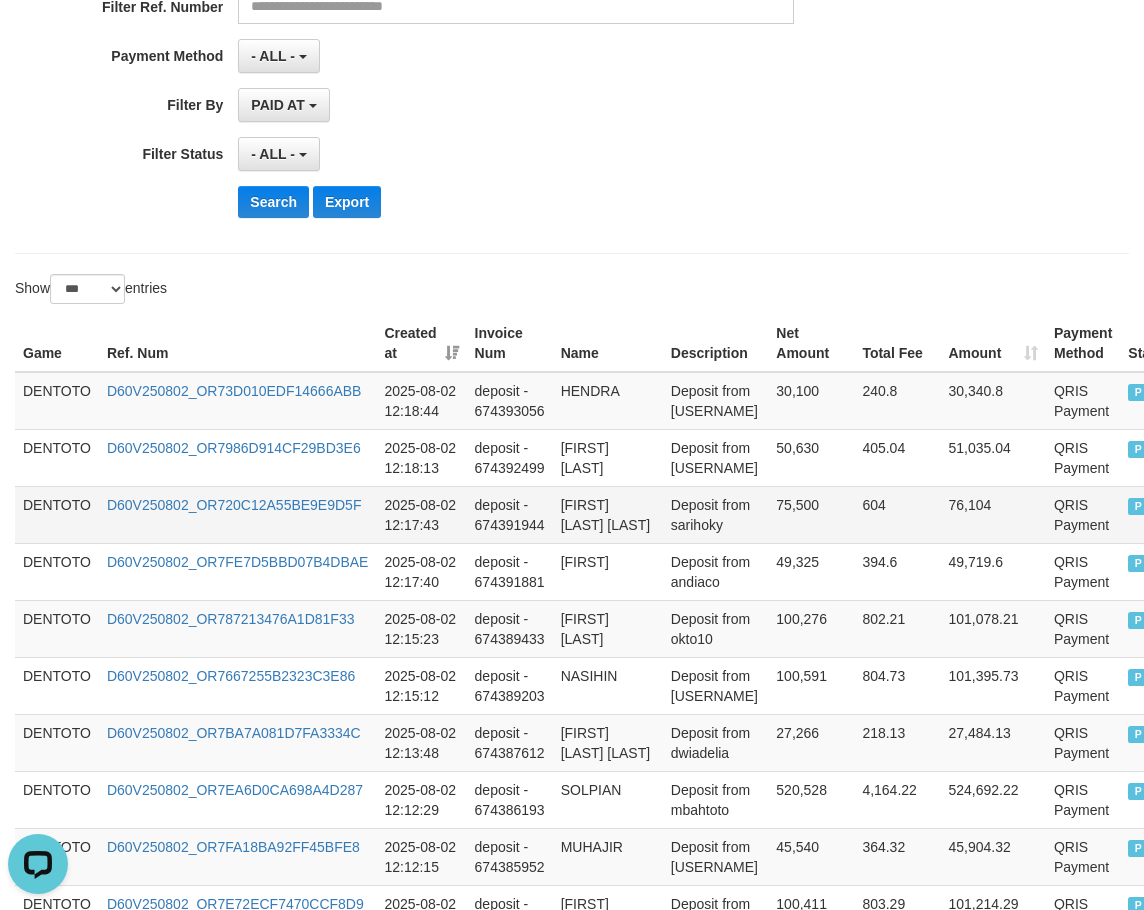 scroll, scrollTop: 333, scrollLeft: 0, axis: vertical 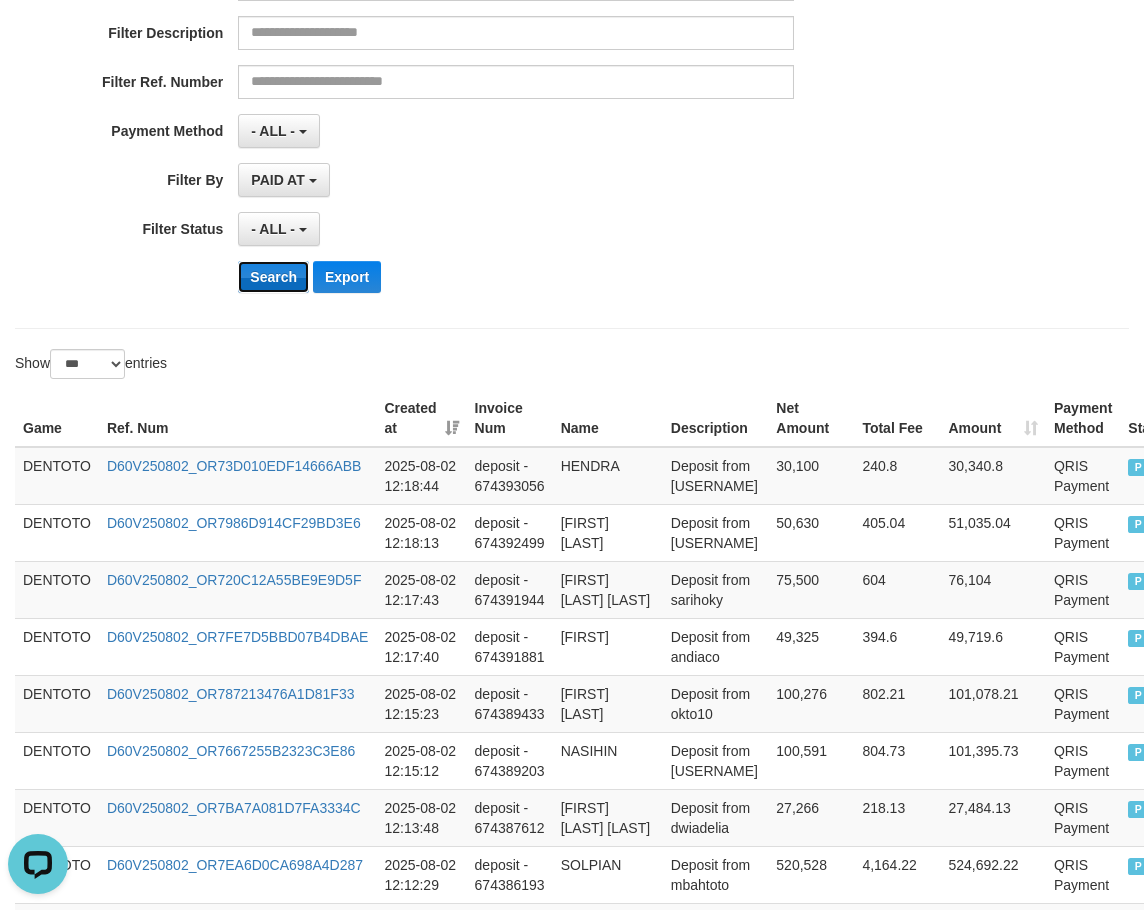 click on "Search" at bounding box center [273, 277] 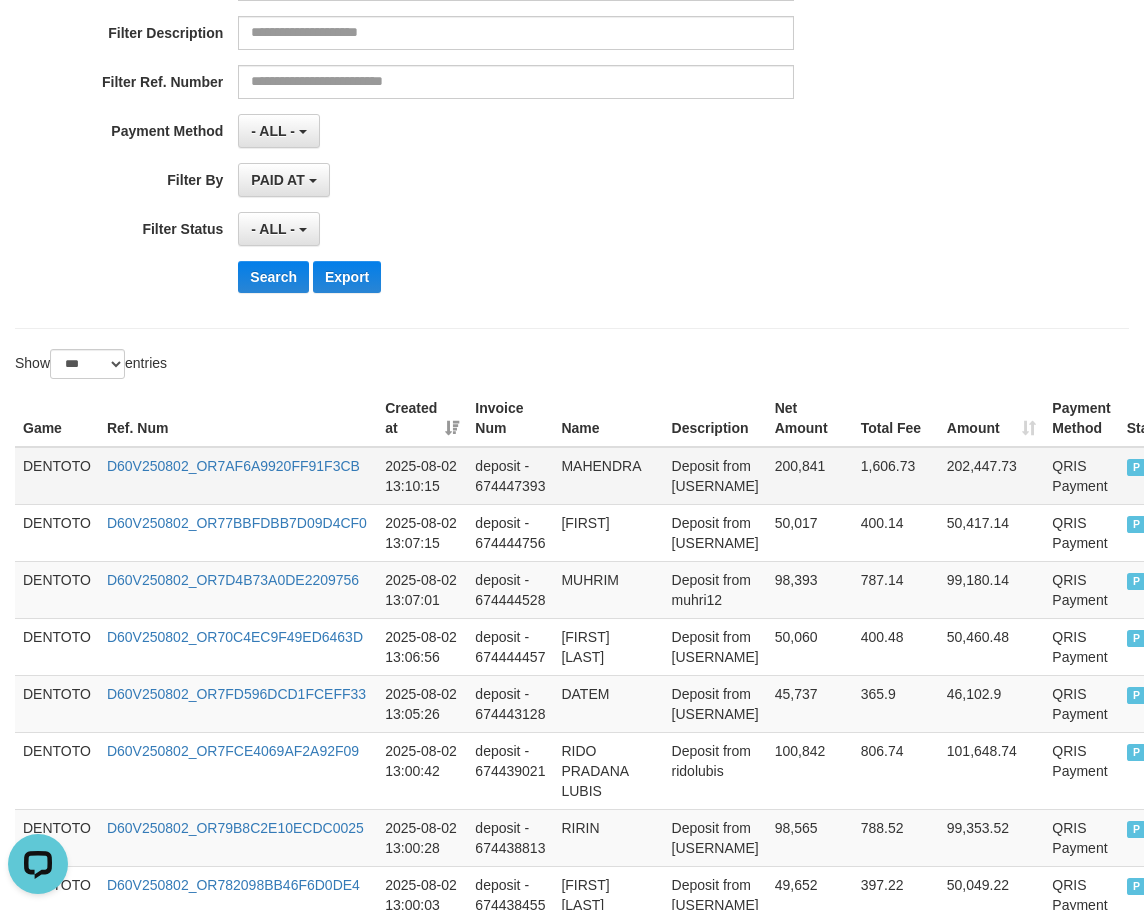 click on "DENTOTO" at bounding box center (57, 476) 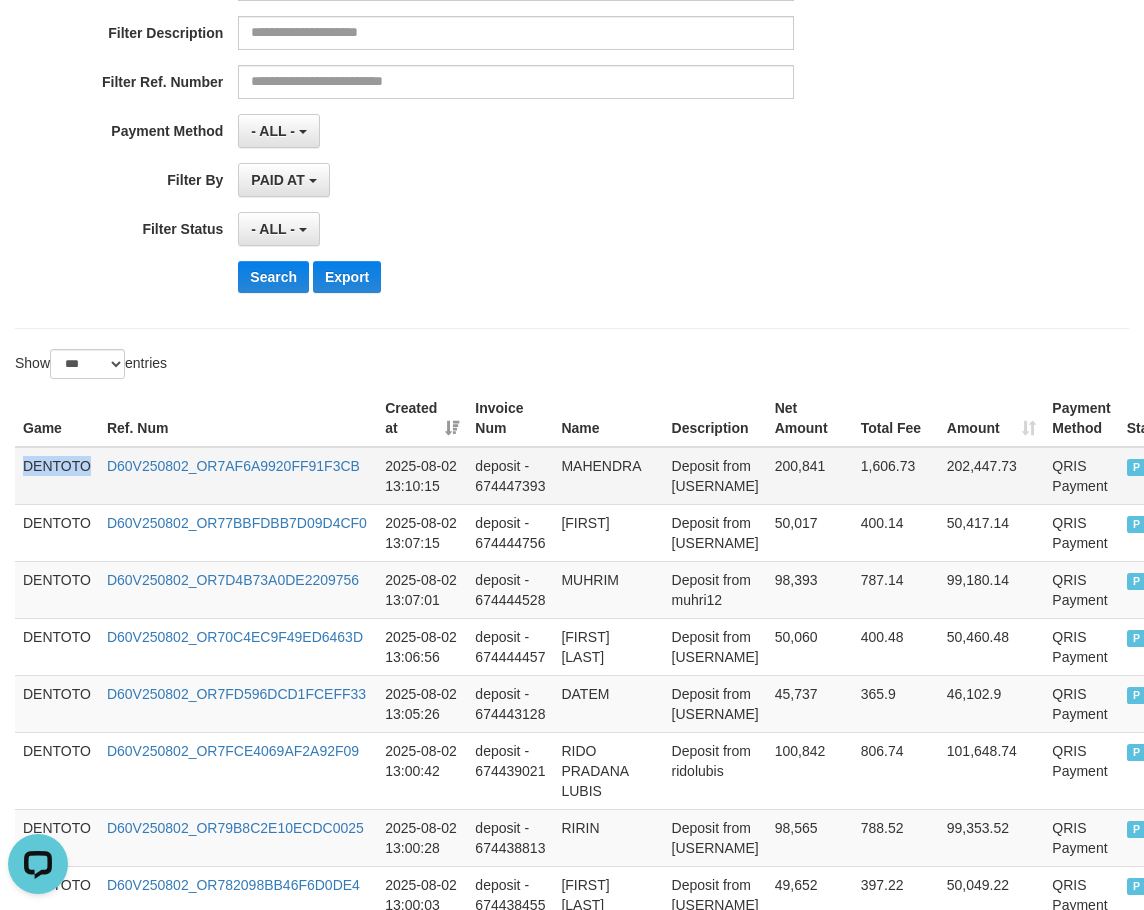 click on "DENTOTO" at bounding box center [57, 476] 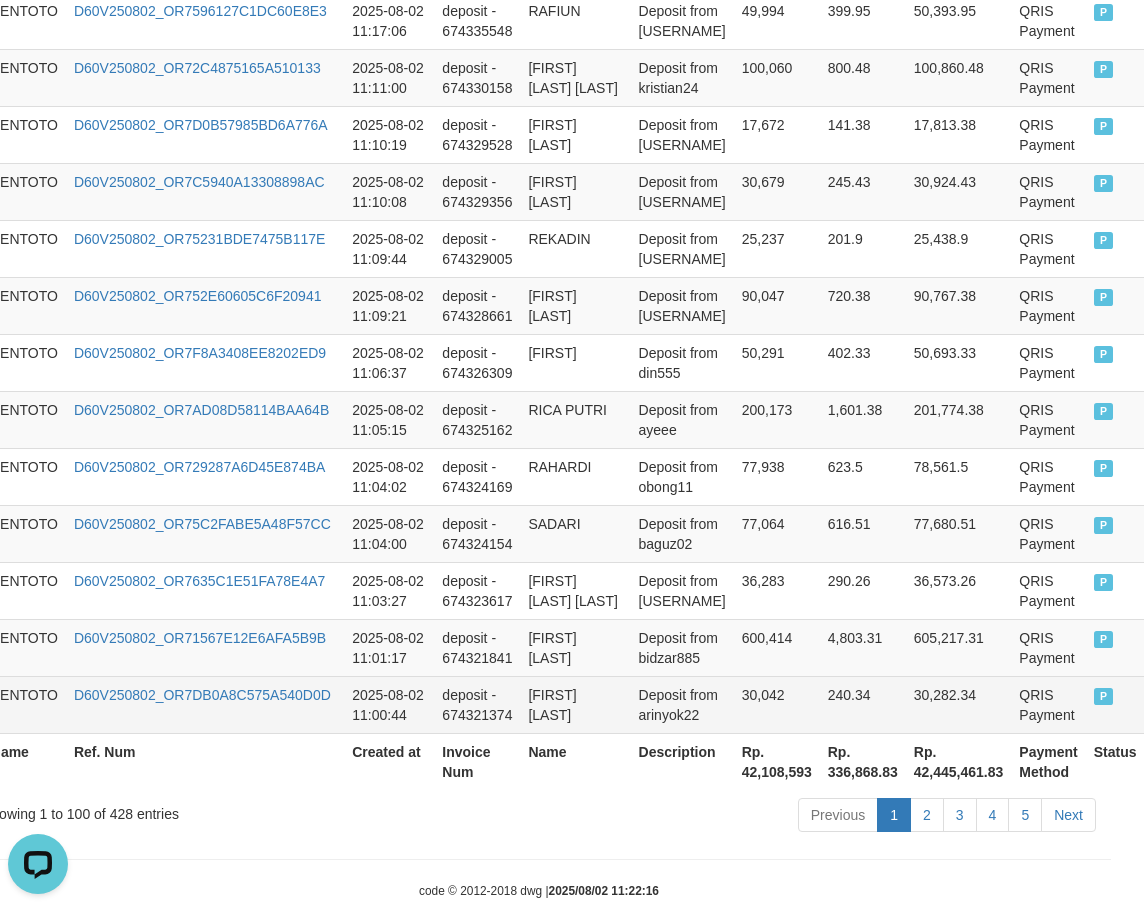 scroll, scrollTop: 5827, scrollLeft: 58, axis: both 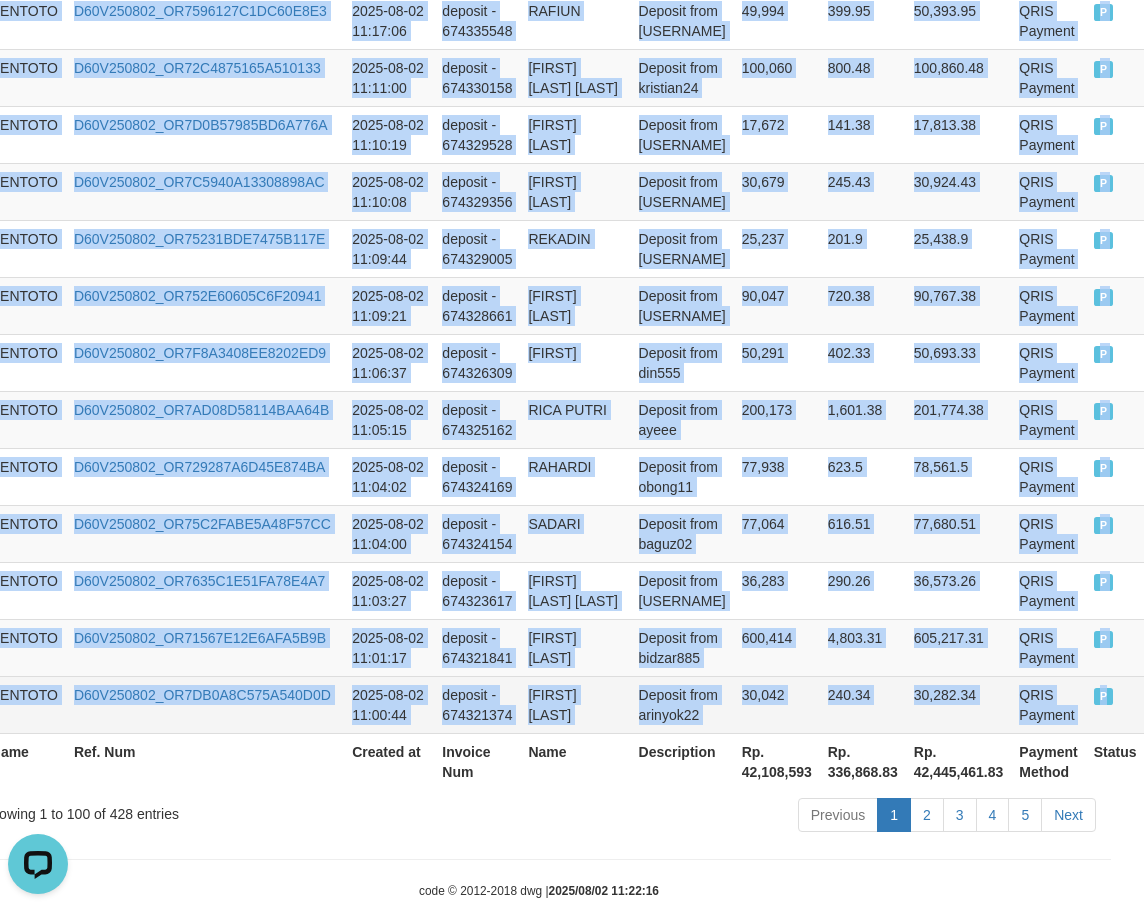 click on "P" at bounding box center [1115, 704] 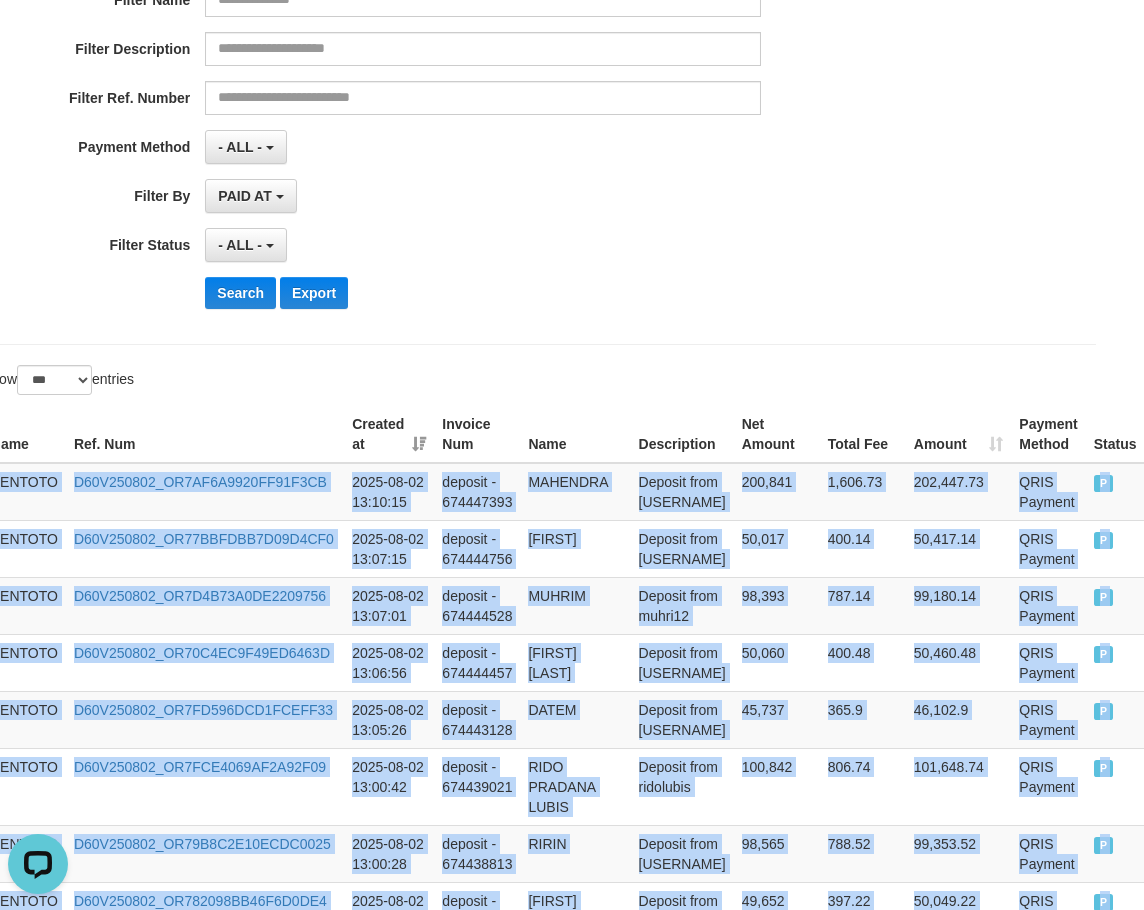 scroll, scrollTop: 0, scrollLeft: 58, axis: horizontal 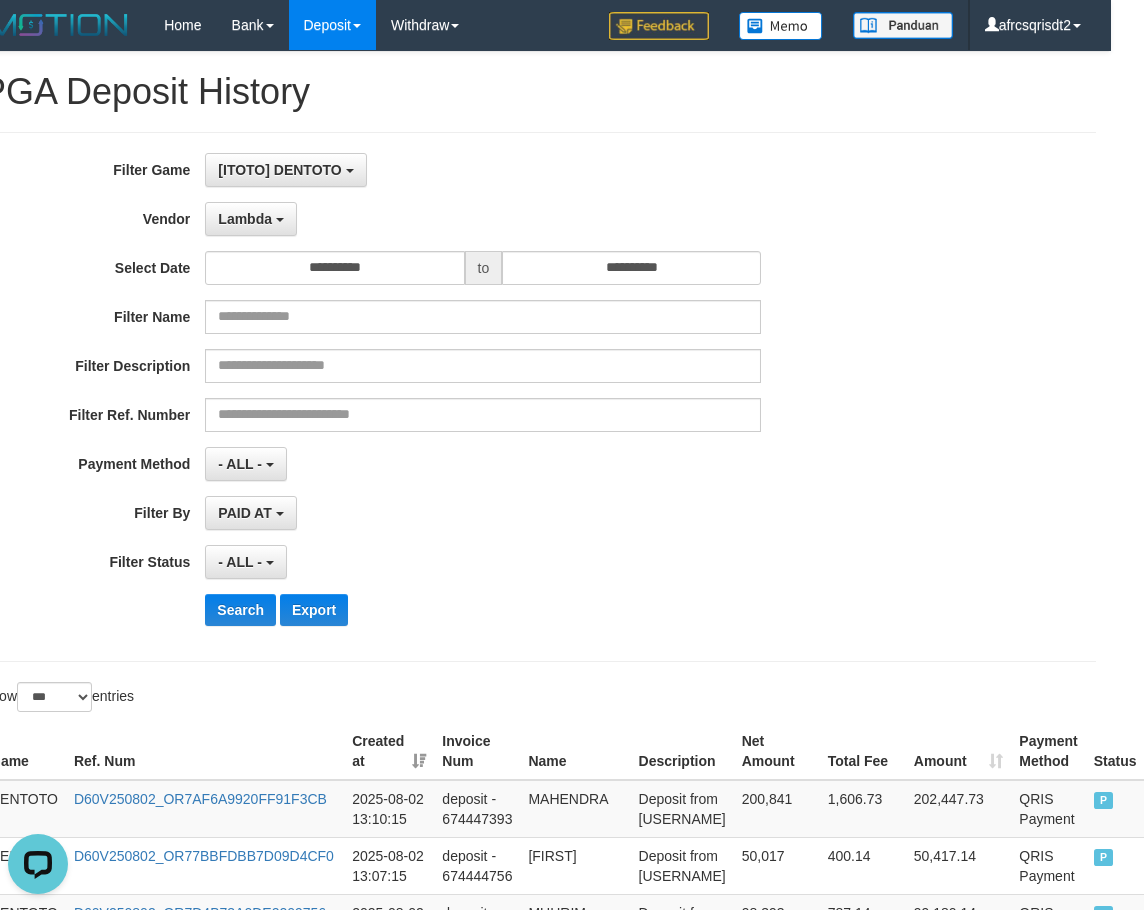 click on "**********" at bounding box center (539, 397) 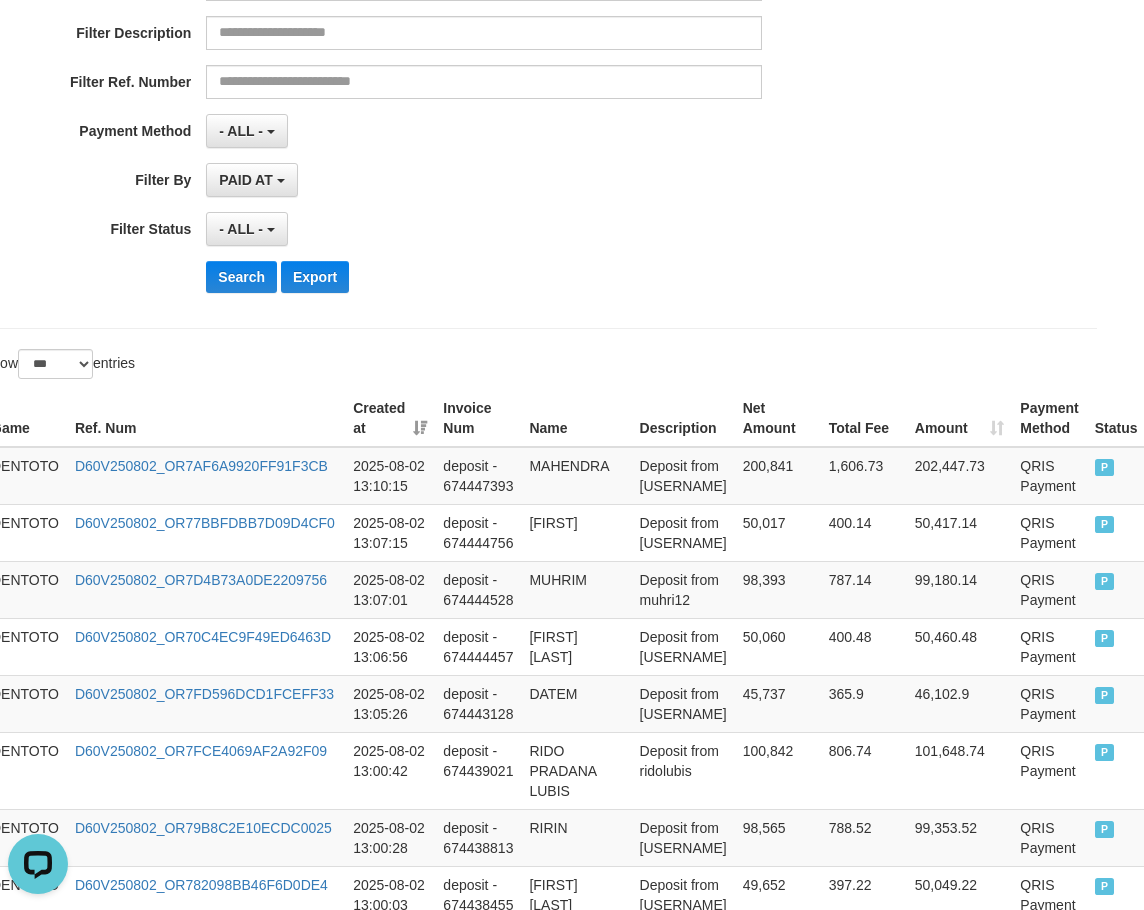scroll, scrollTop: 333, scrollLeft: 0, axis: vertical 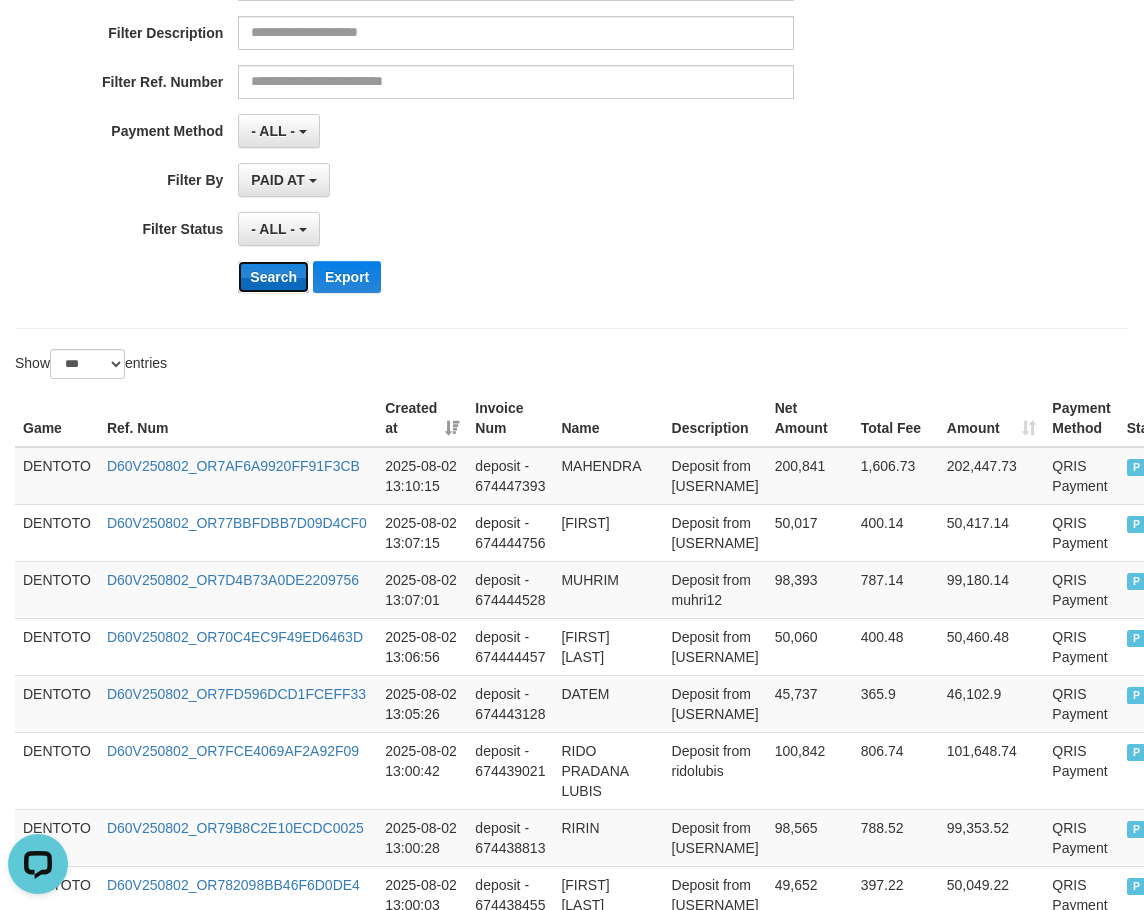 click on "Search" at bounding box center (273, 277) 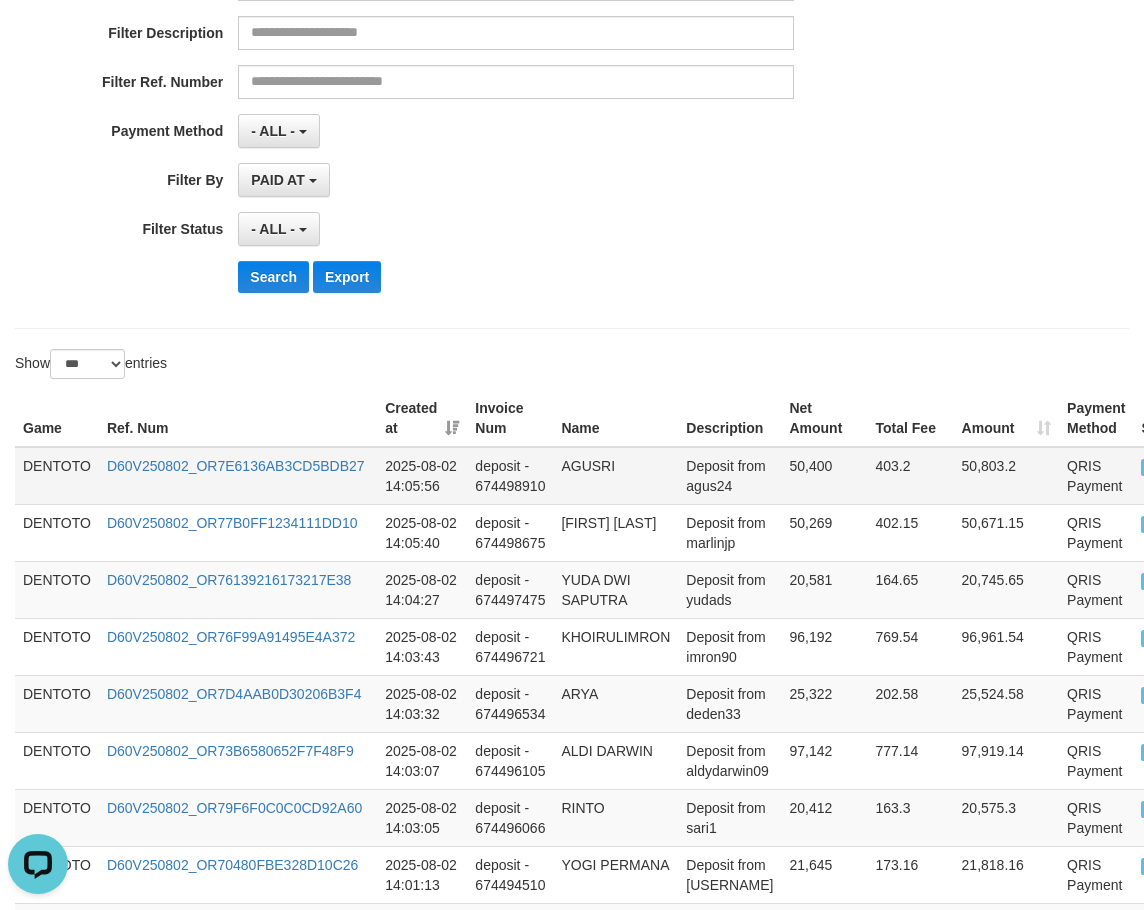 click on "DENTOTO" at bounding box center (57, 476) 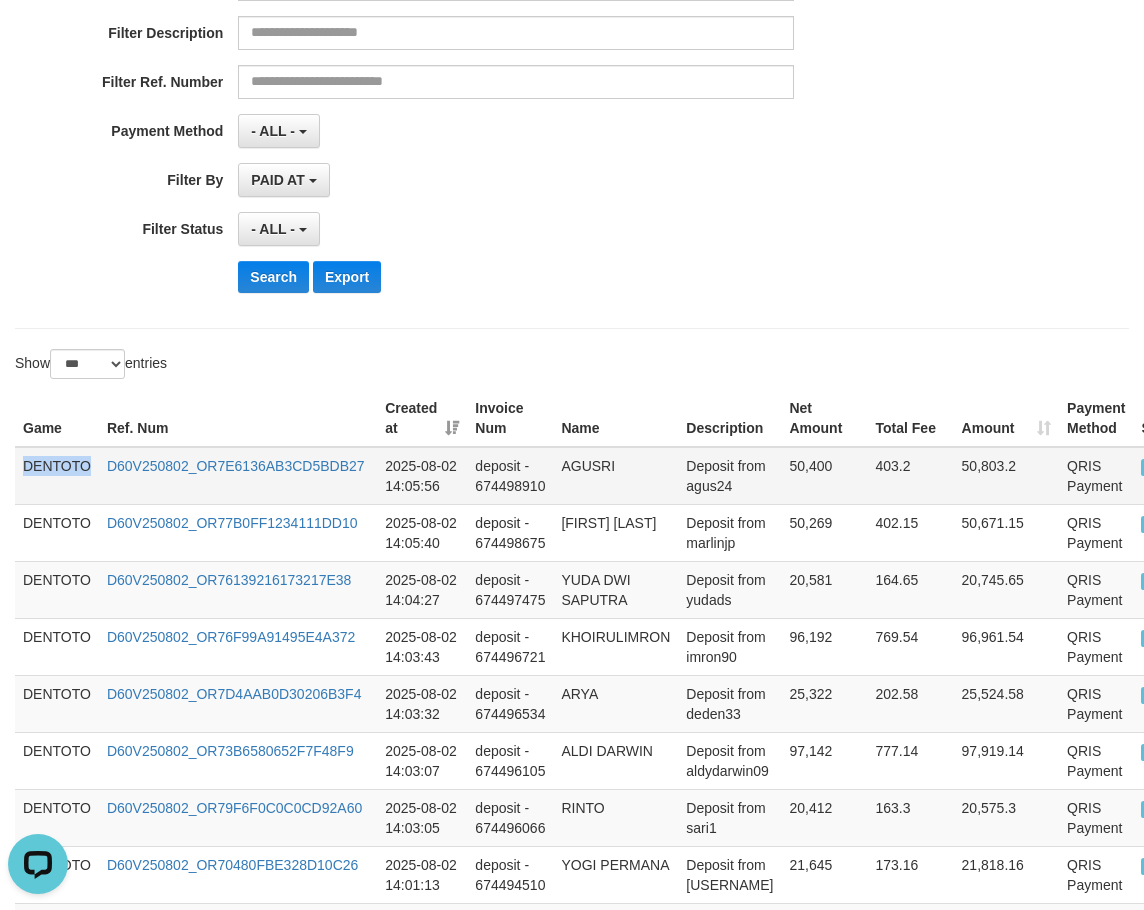 click on "DENTOTO" at bounding box center (57, 476) 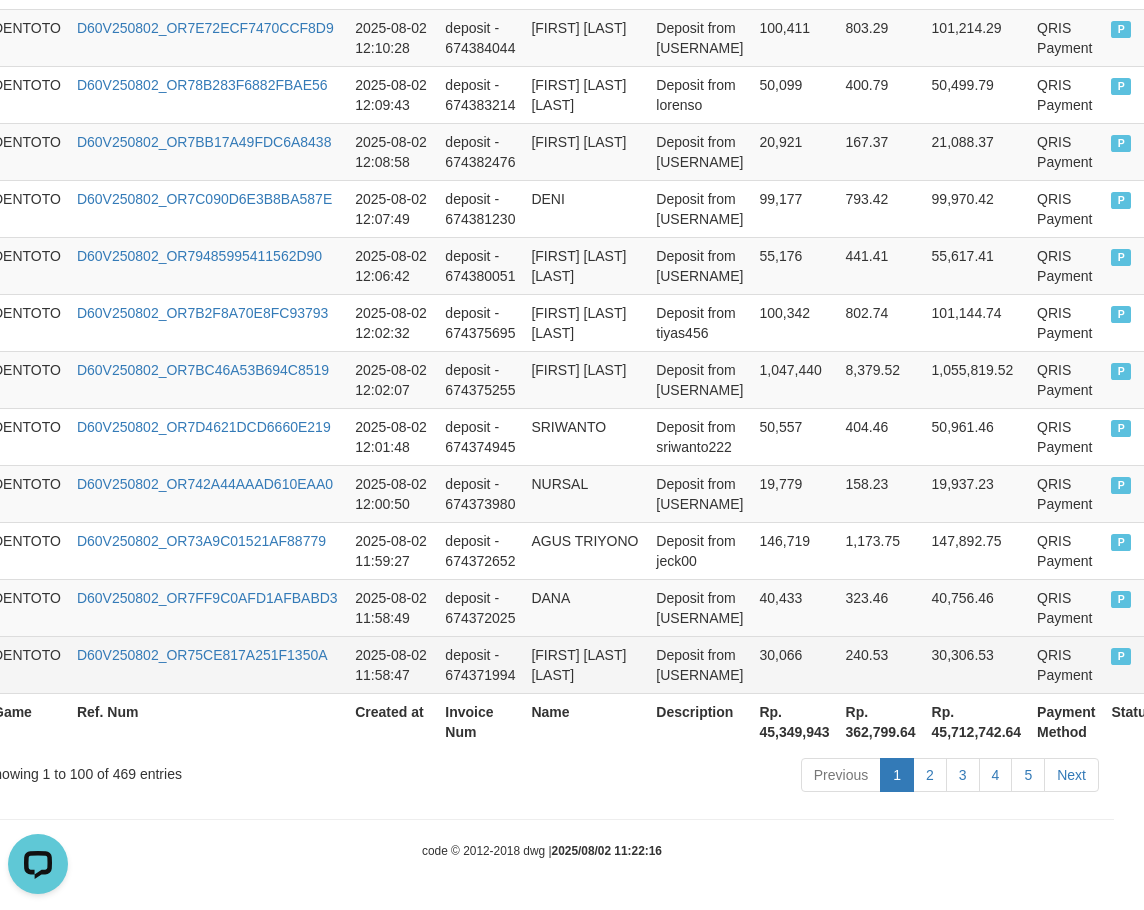 scroll, scrollTop: 5807, scrollLeft: 53, axis: both 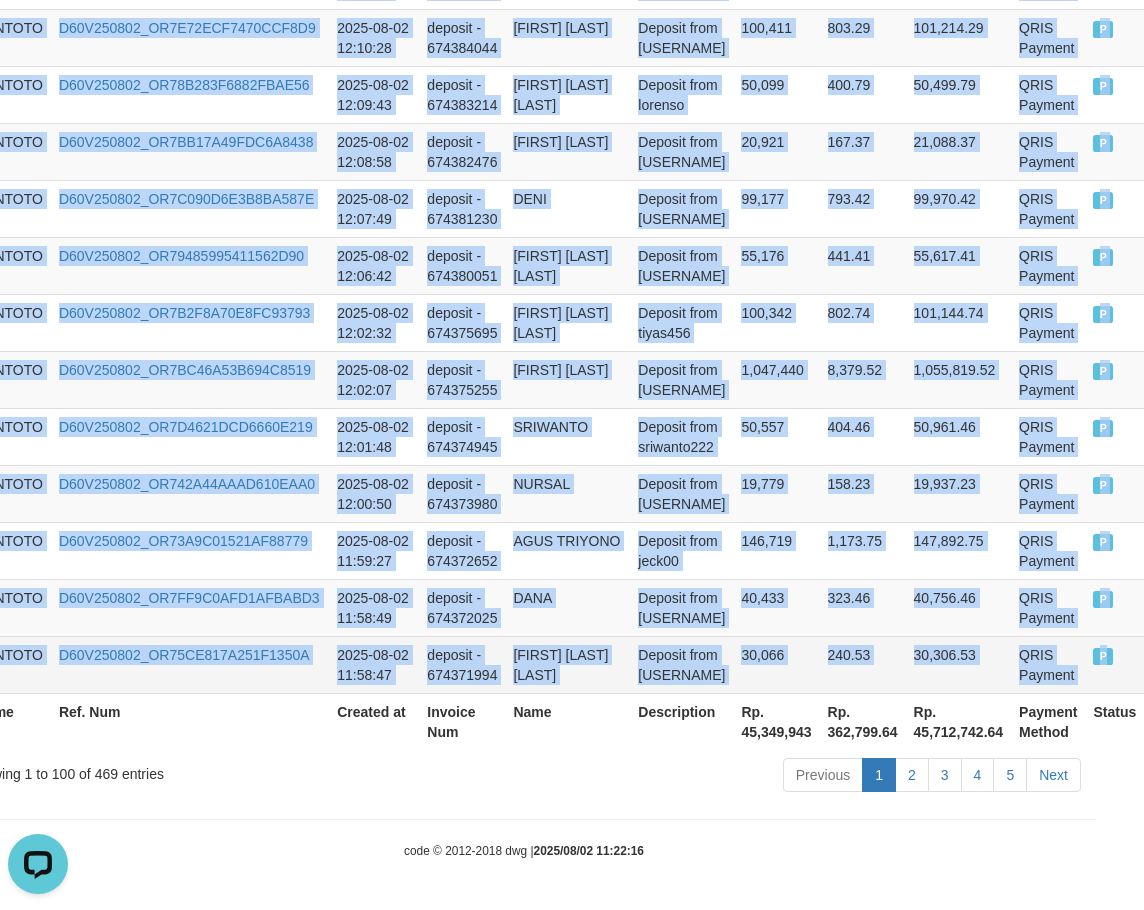 click on "DENTOTO D60V250802_OR75CE817A251F1350A 2025-08-02 11:58:47 deposit - 674371994 RHEO FATHIR AURELIO Deposit from mbahgacor11 30,066 240.53 30,306.53 QRIS Payment P" at bounding box center [555, 664] 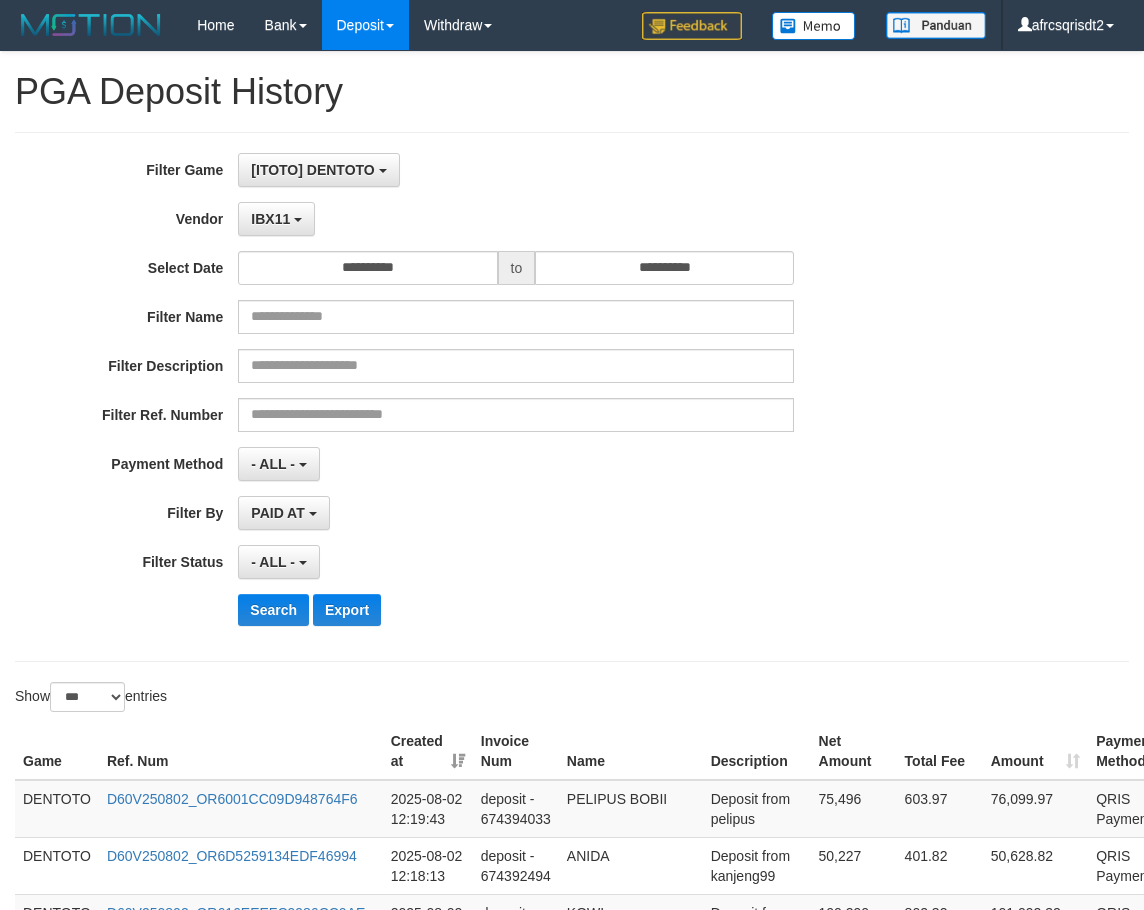 select on "**********" 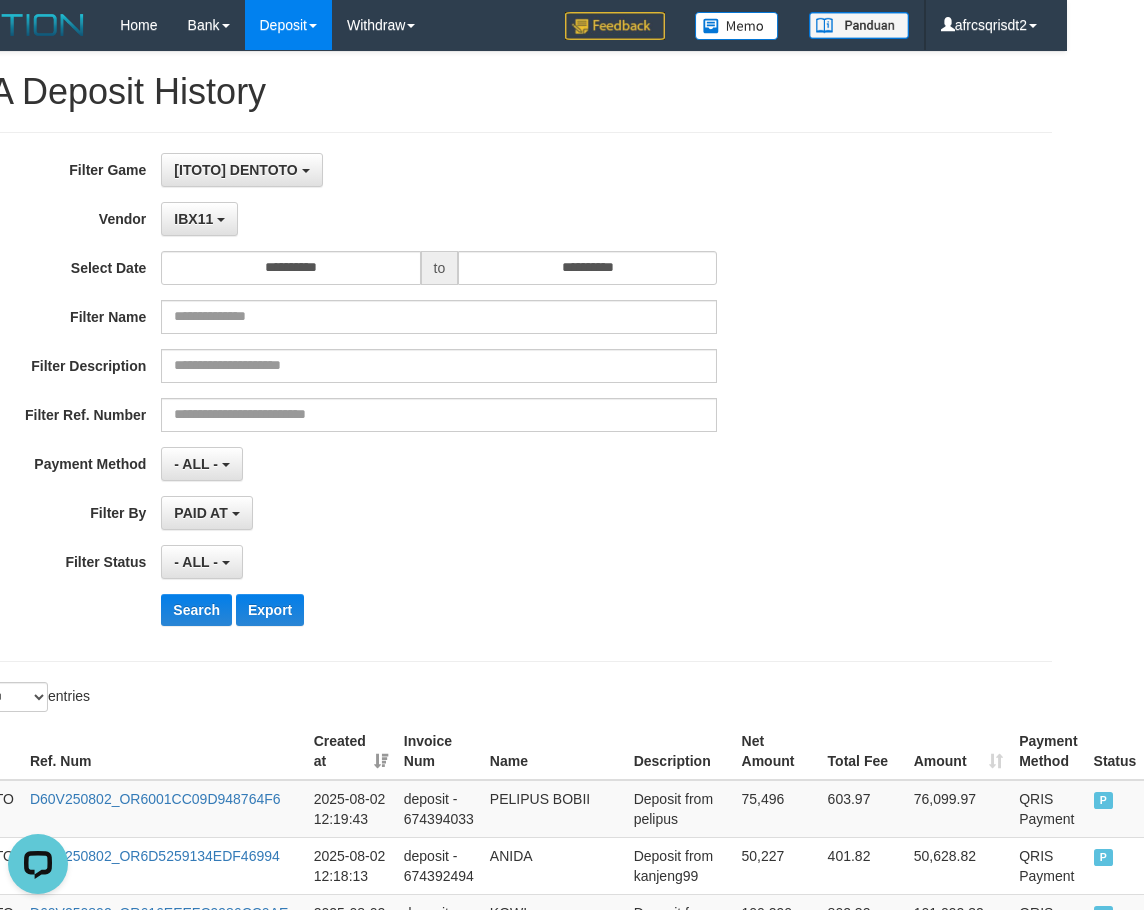 scroll, scrollTop: 0, scrollLeft: 0, axis: both 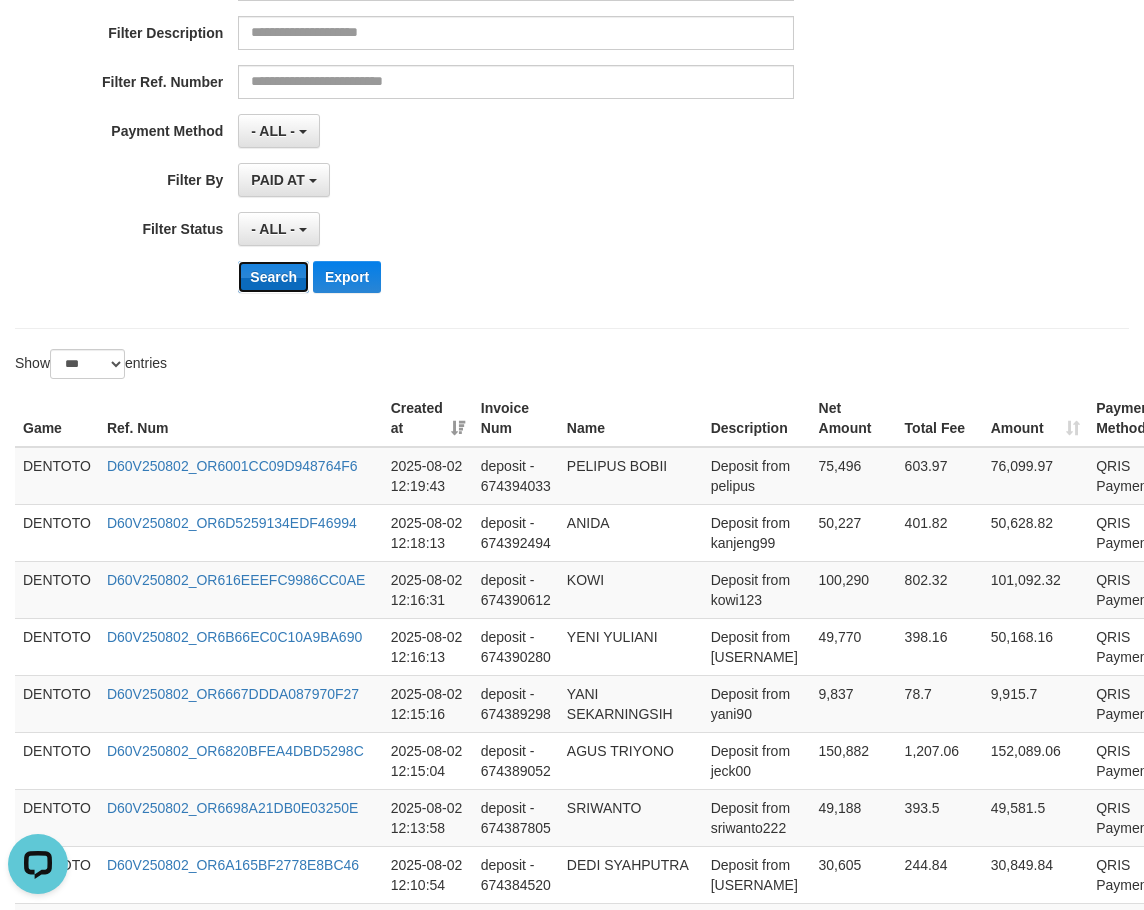 click on "Search" at bounding box center [273, 277] 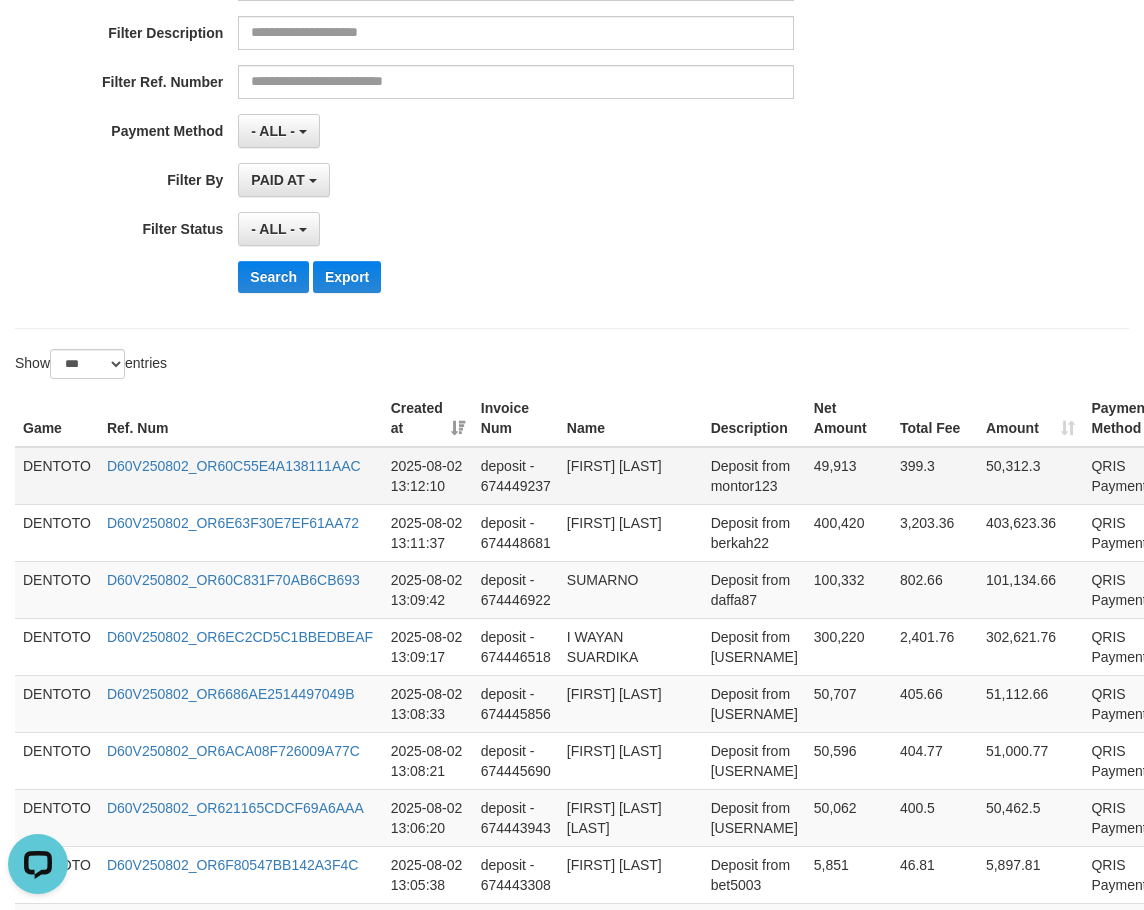 click on "DENTOTO" at bounding box center [57, 476] 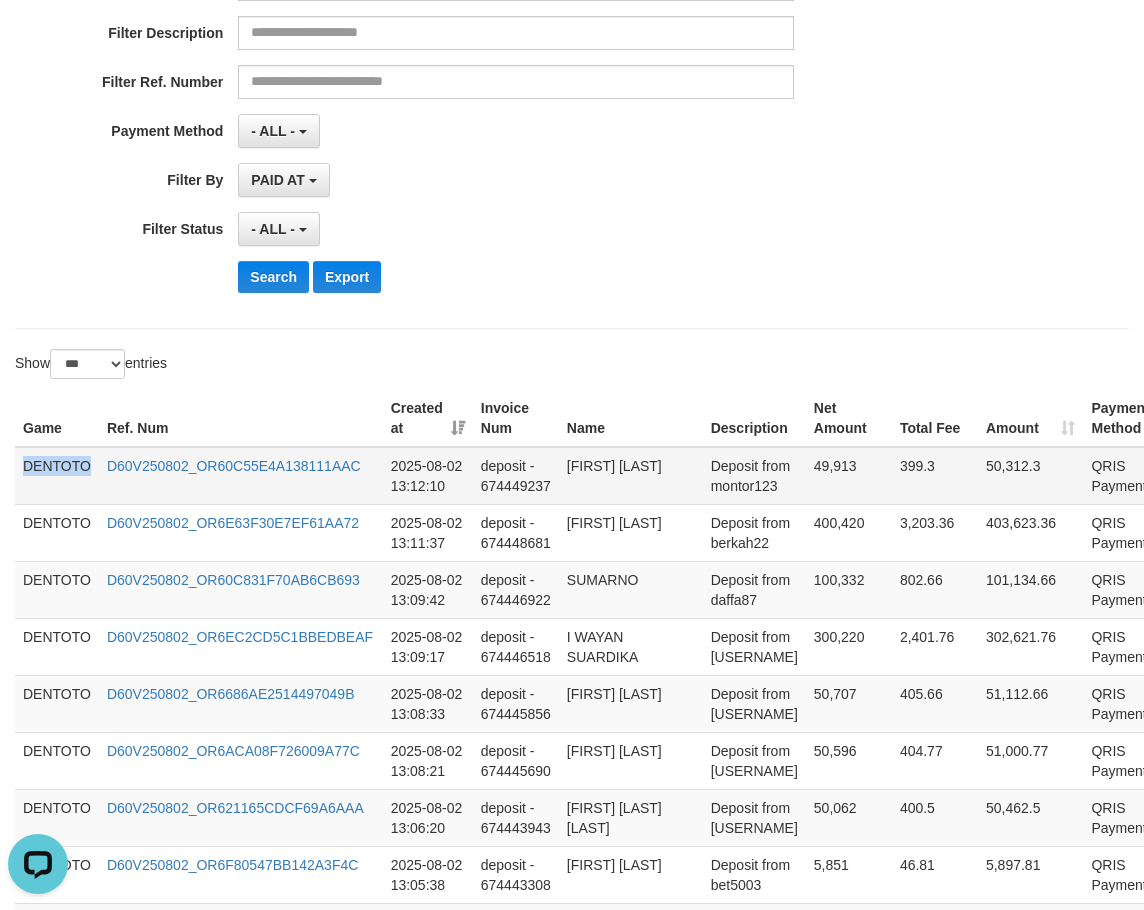 click on "DENTOTO" at bounding box center [57, 476] 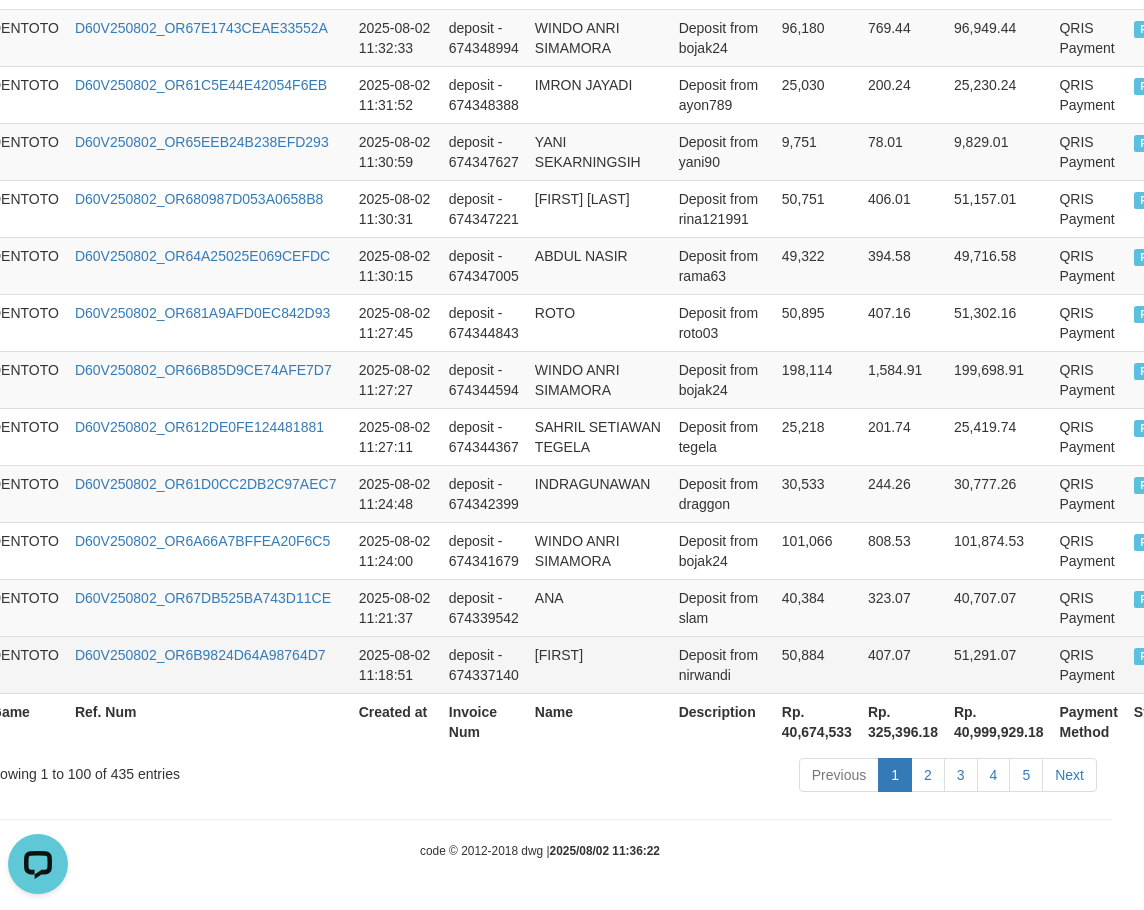 scroll, scrollTop: 5787, scrollLeft: 67, axis: both 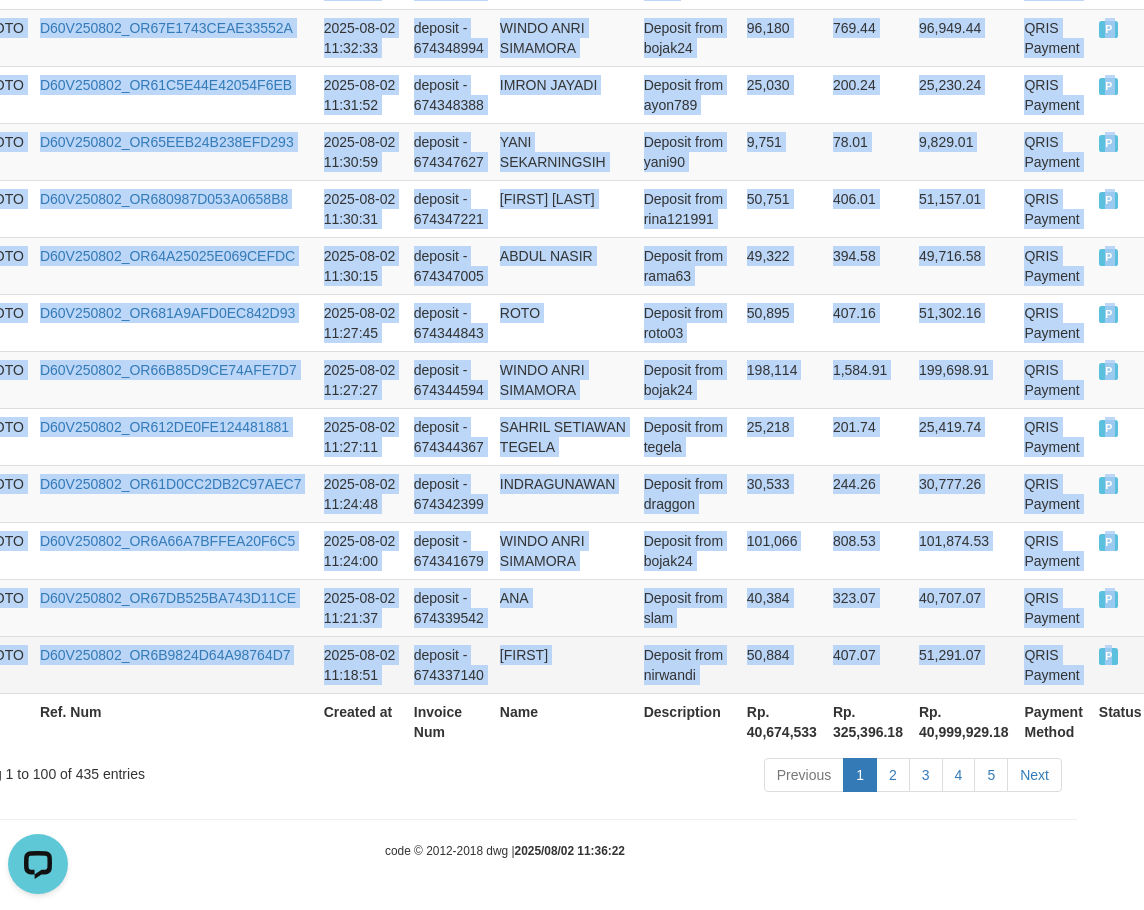 click on "P" at bounding box center (1120, 664) 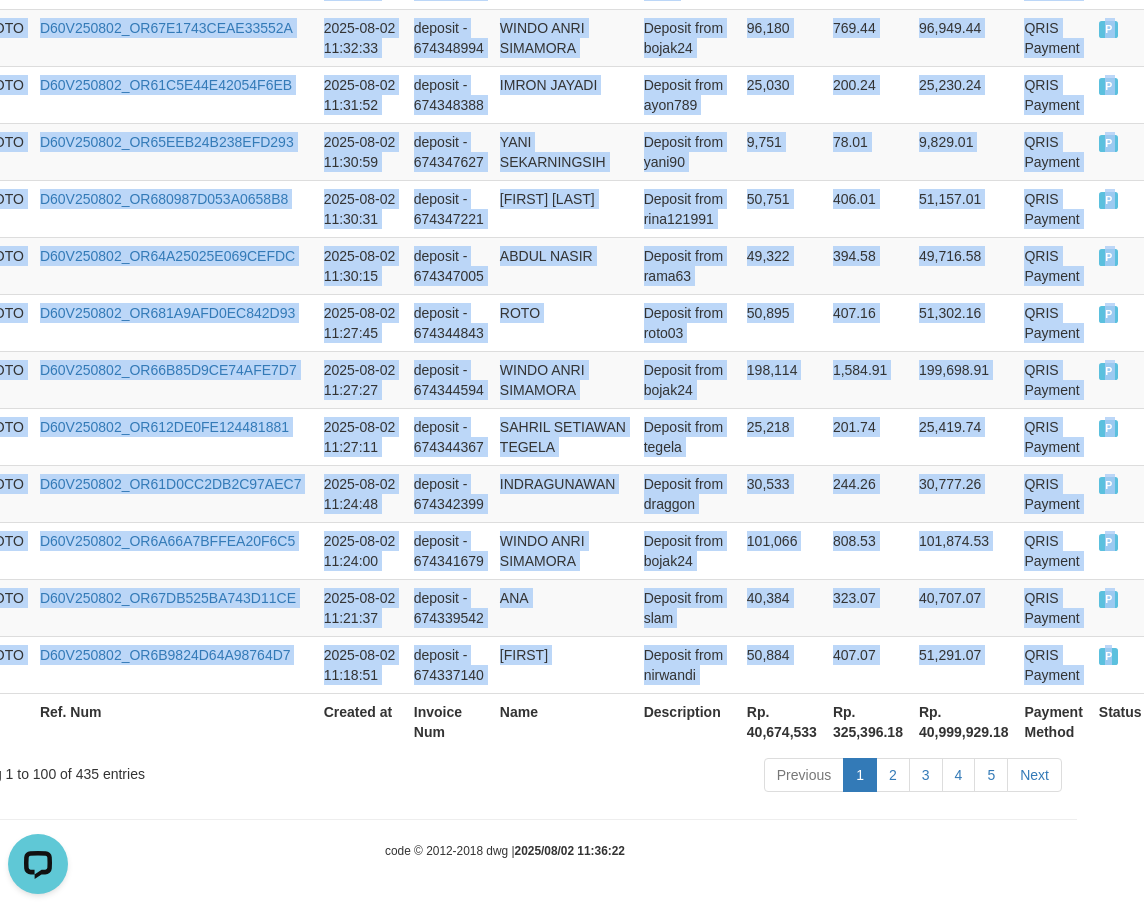 copy on "DENTOTO D60V250802_OR60C55E4A138111AAC 2025-08-02 13:12:10 deposit - 674449237 HENDRI YANTO Deposit from montor123 49,913 399.3 50,312.3 QRIS Payment P   DENTOTO D60V250802_OR6E63F30E7EF61AA72 2025-08-02 13:11:37 deposit - 674448681 ISWAN HARTONI Deposit from berkah22 400,420 3,203.36 403,623.36 QRIS Payment P   DENTOTO D60V250802_OR60C831F70AB6CB693 2025-08-02 13:09:42 deposit - 674446922 SUMARNO Deposit from daffa87 100,332 802.66 101,134.66 QRIS Payment P   DENTOTO D60V250802_OR6EC2CD5C1BBEDBEAF 2025-08-02 13:09:17 deposit - 674446518 I WAYAN SUARDIKA Deposit from wadibali93 300,220 2,401.76 302,621.76 QRIS Payment P   DENTOTO D60V250802_OR6686AE2514497049B 2025-08-02 13:08:33 deposit - 674445856 MUHAMAD FAHMI Deposit from gogreen 50,707 405.66 51,112.66 QRIS Payment P   DENTOTO D60V250802_OR6ACA08F726009A77C 2025-08-02 13:08:21 deposit - 674445690 WAHYU ISKANDAR Deposit from kondor18 50,596 404.77 51,000.77 QRIS Payment P   DENTOTO D60V250802_OR621165CDCF69A6AAA 2025-08-02 13:06:20 deposit - 674443943 ..." 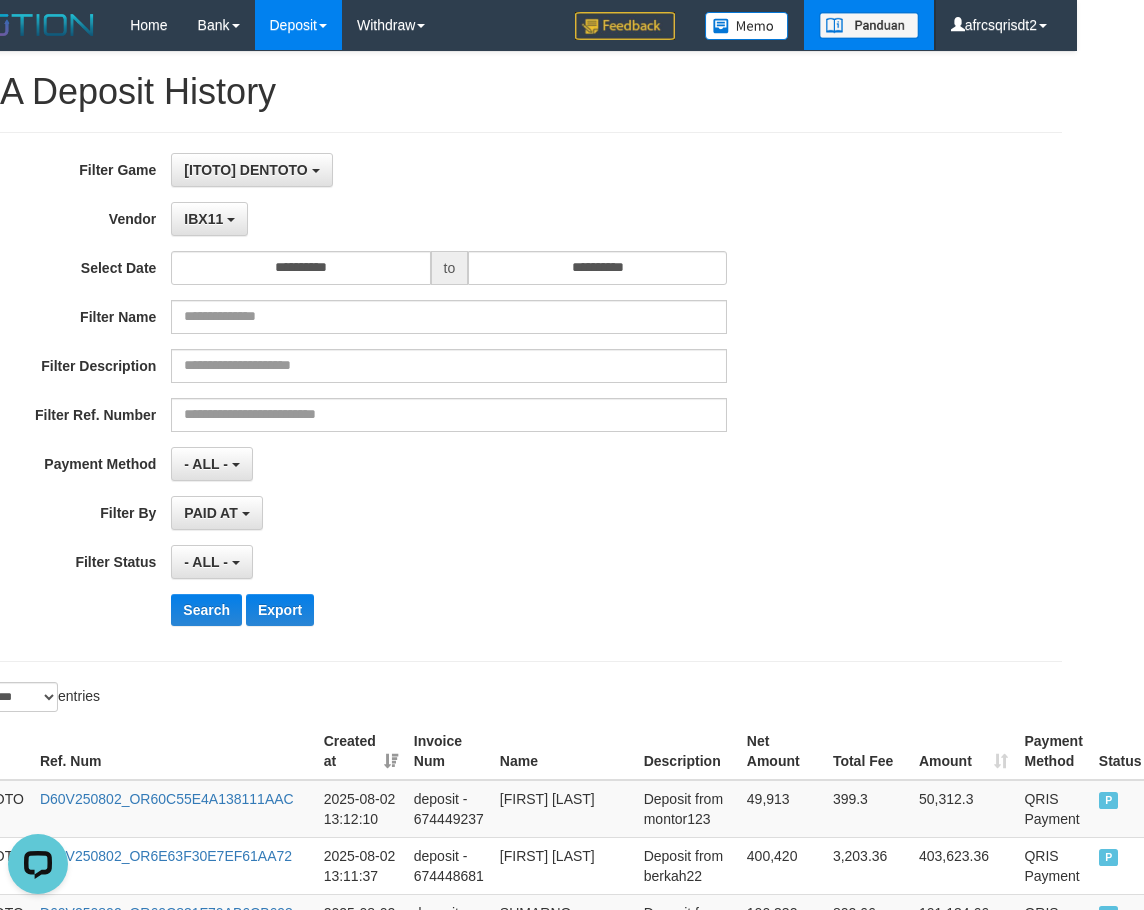 drag, startPoint x: 851, startPoint y: 122, endPoint x: 803, endPoint y: 5, distance: 126.46343 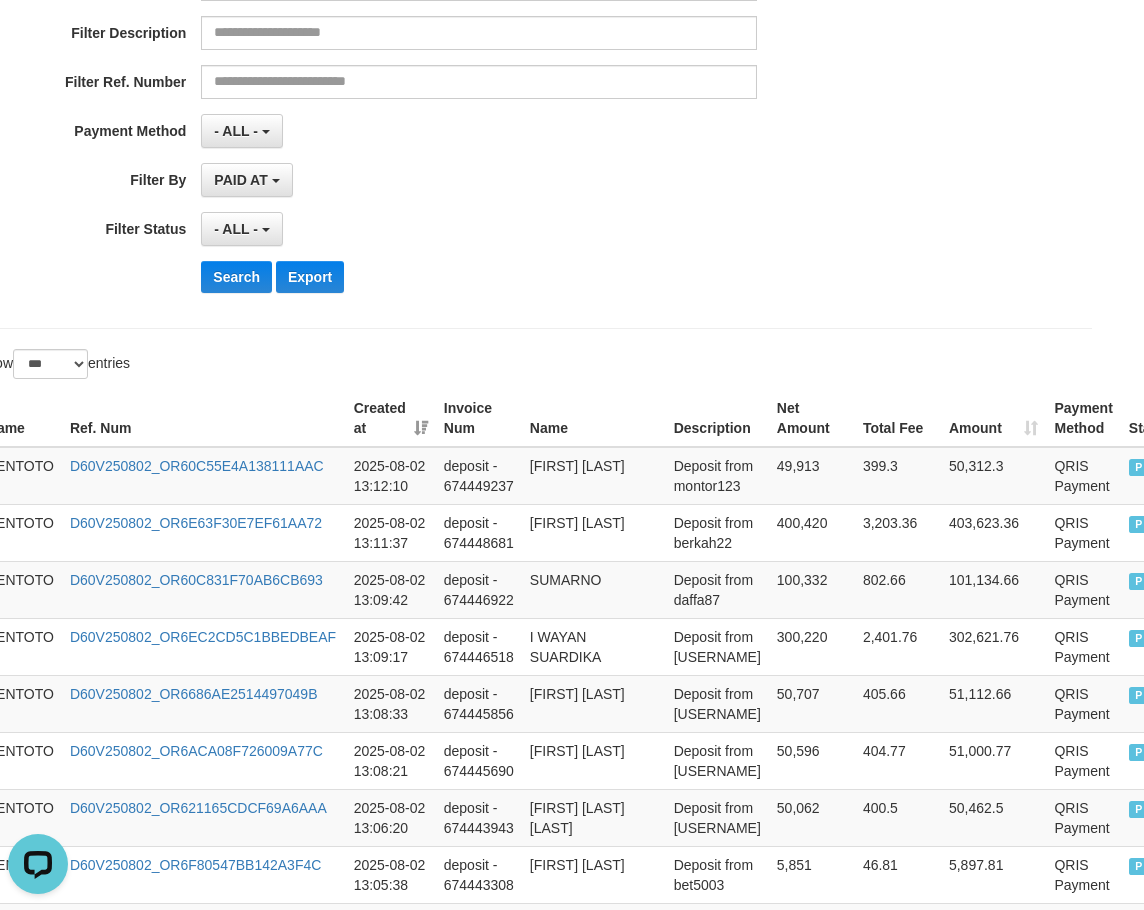scroll, scrollTop: 333, scrollLeft: 0, axis: vertical 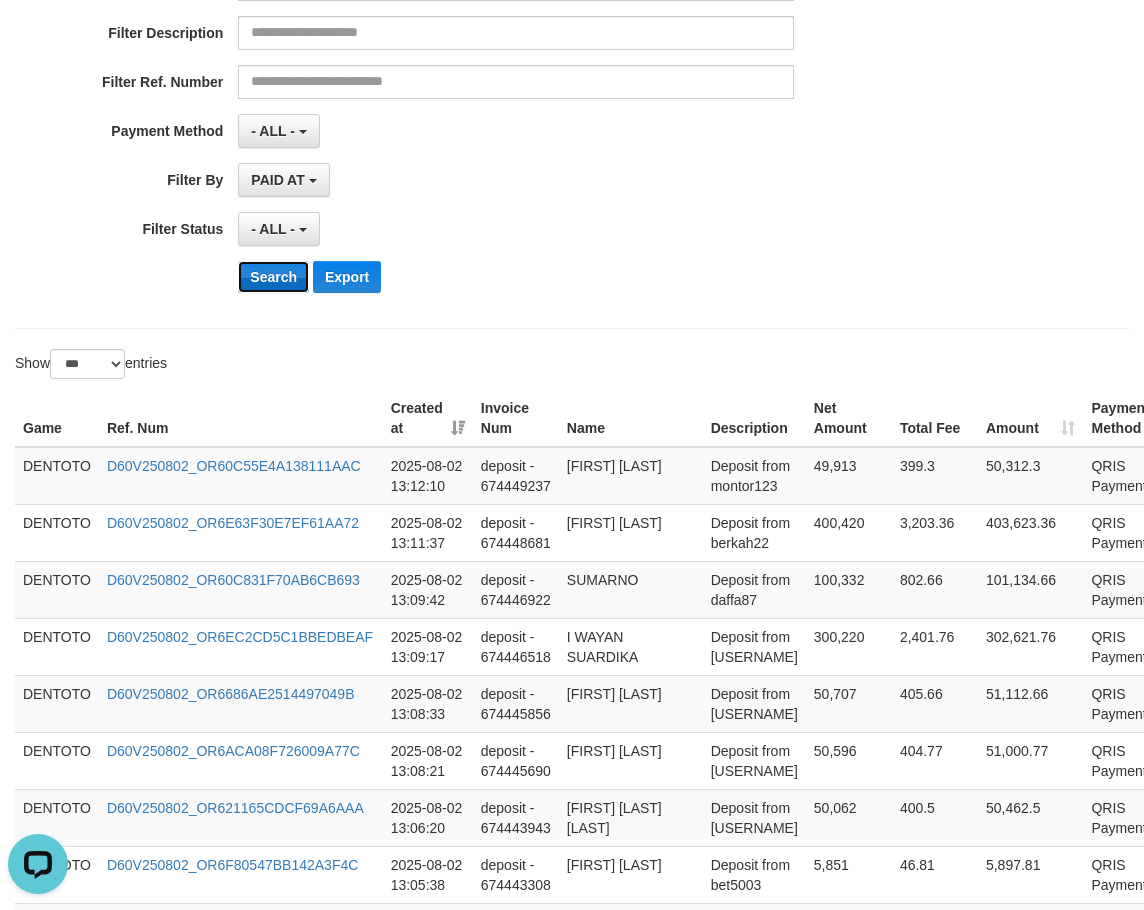 click on "Search" at bounding box center [273, 277] 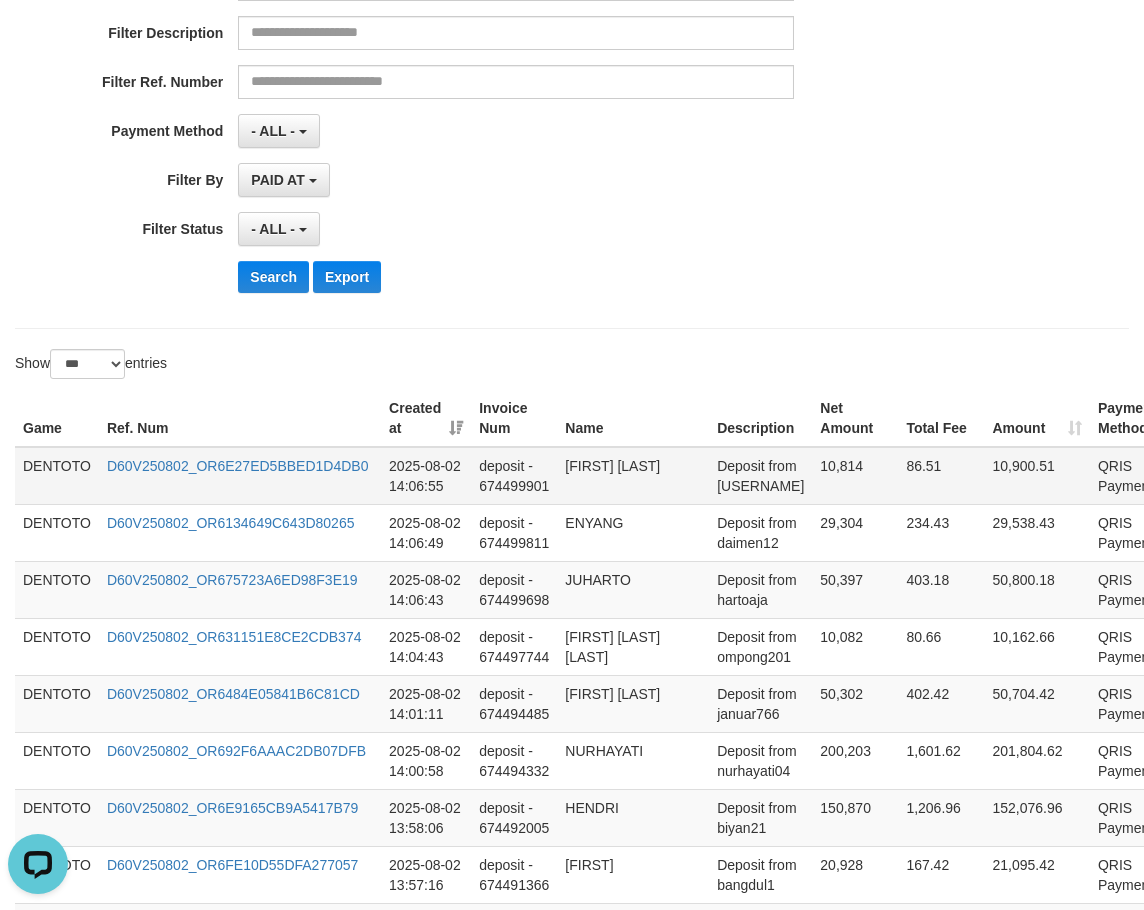 click on "DENTOTO" at bounding box center [57, 476] 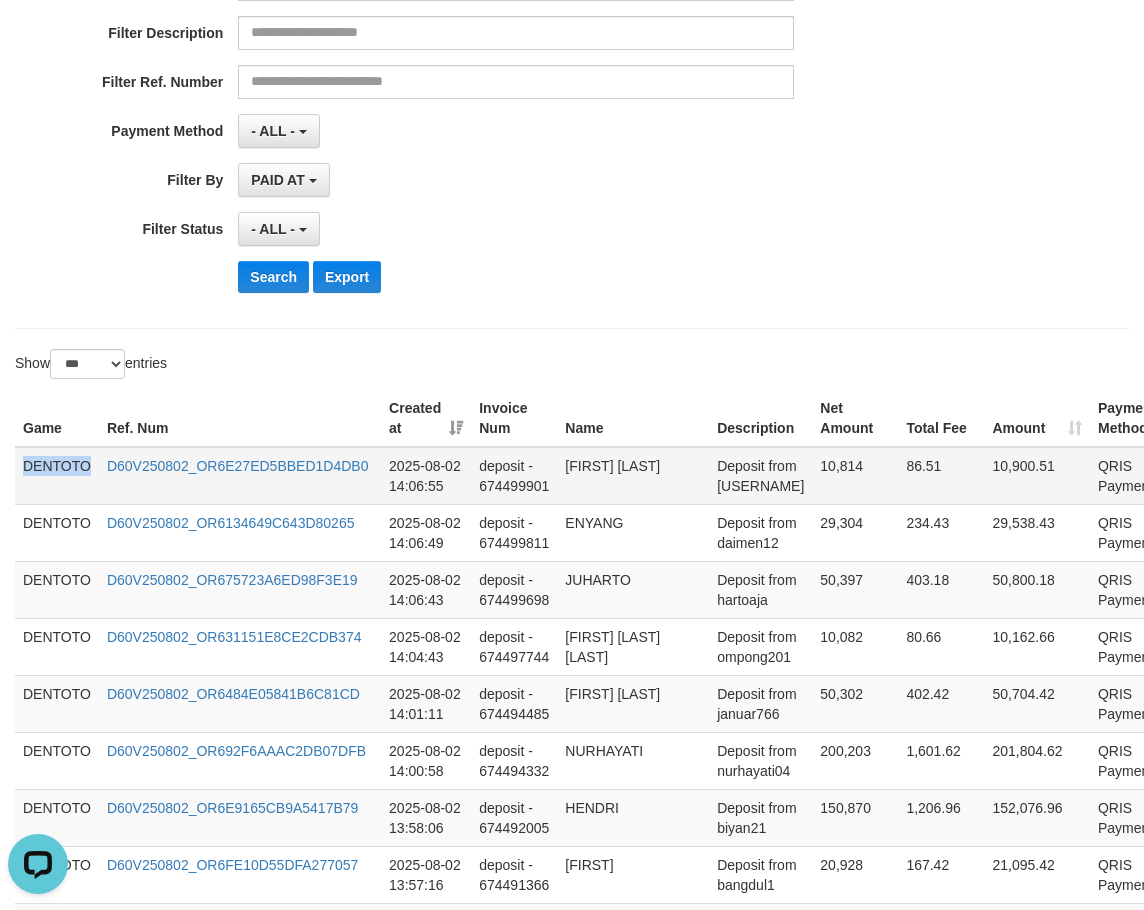click on "DENTOTO" at bounding box center [57, 476] 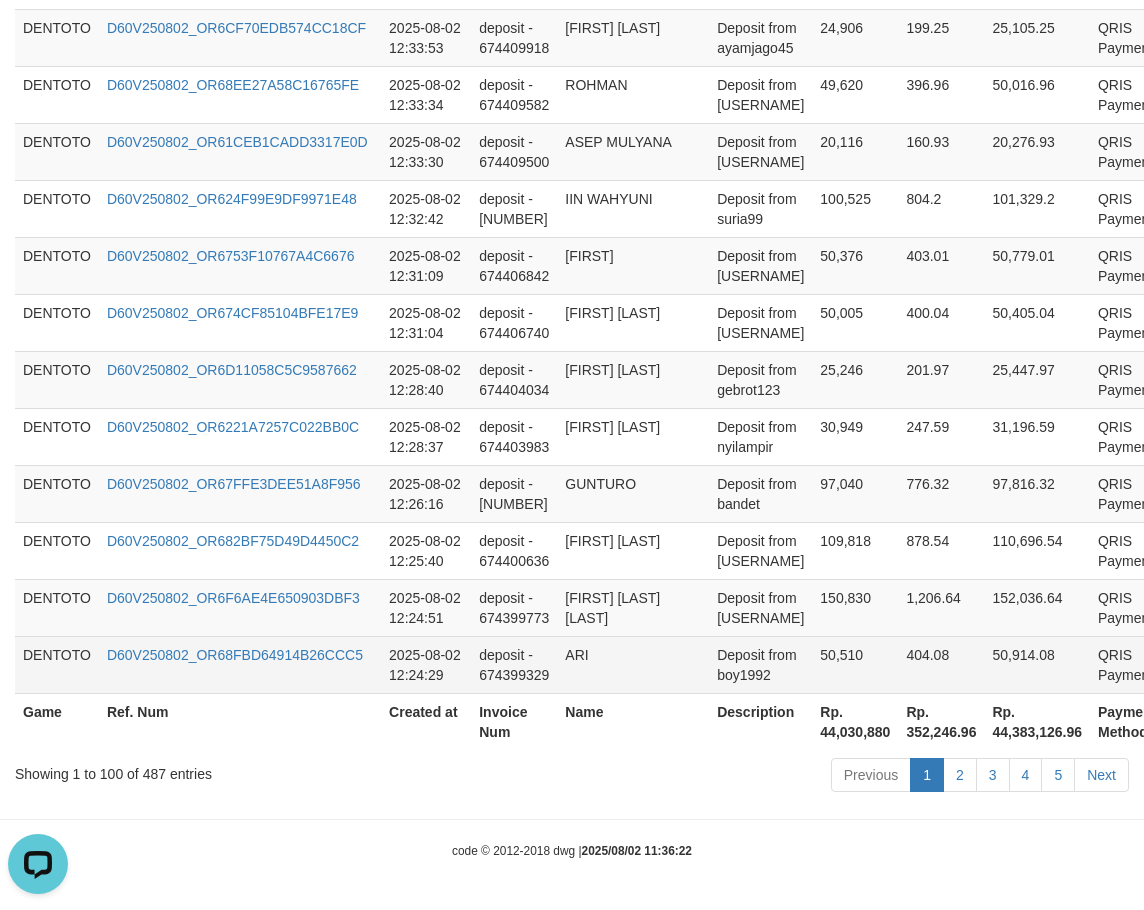 scroll, scrollTop: 5787, scrollLeft: 74, axis: both 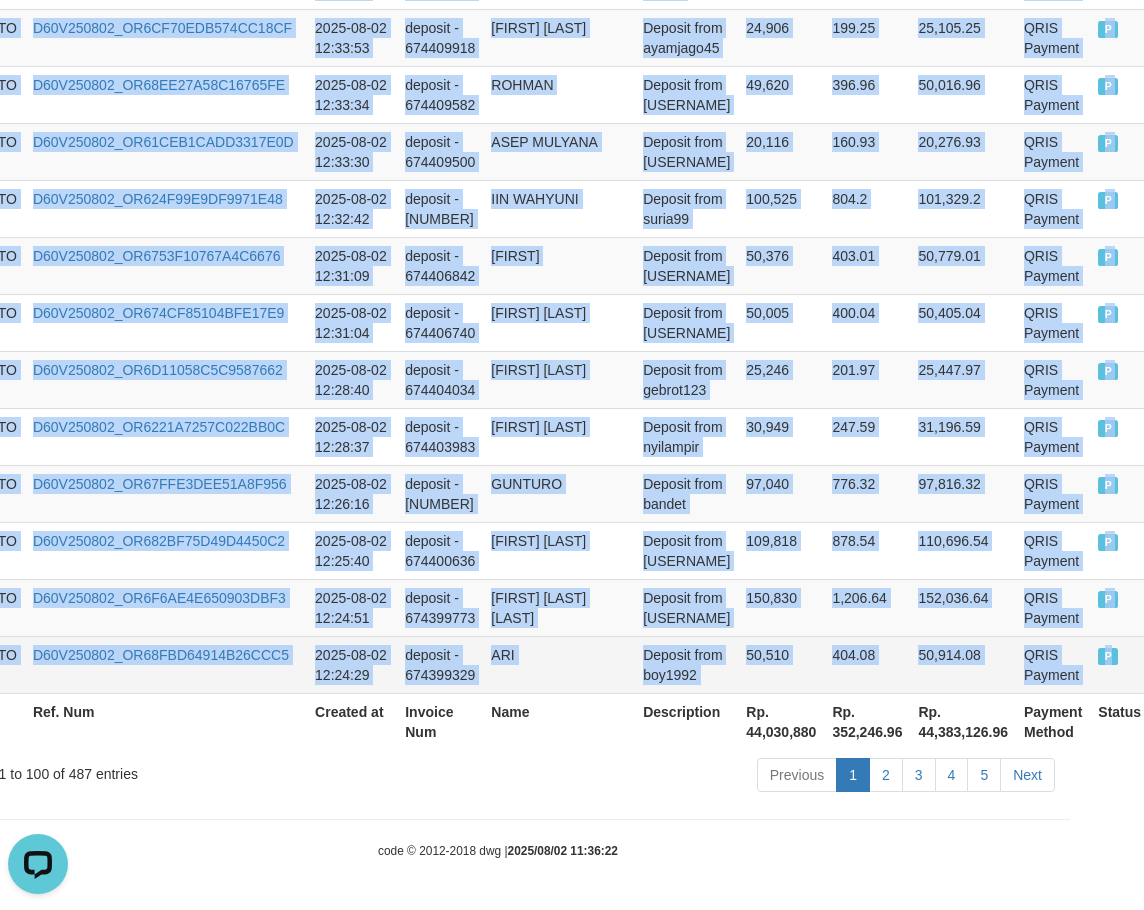 click on "P" at bounding box center (1108, 656) 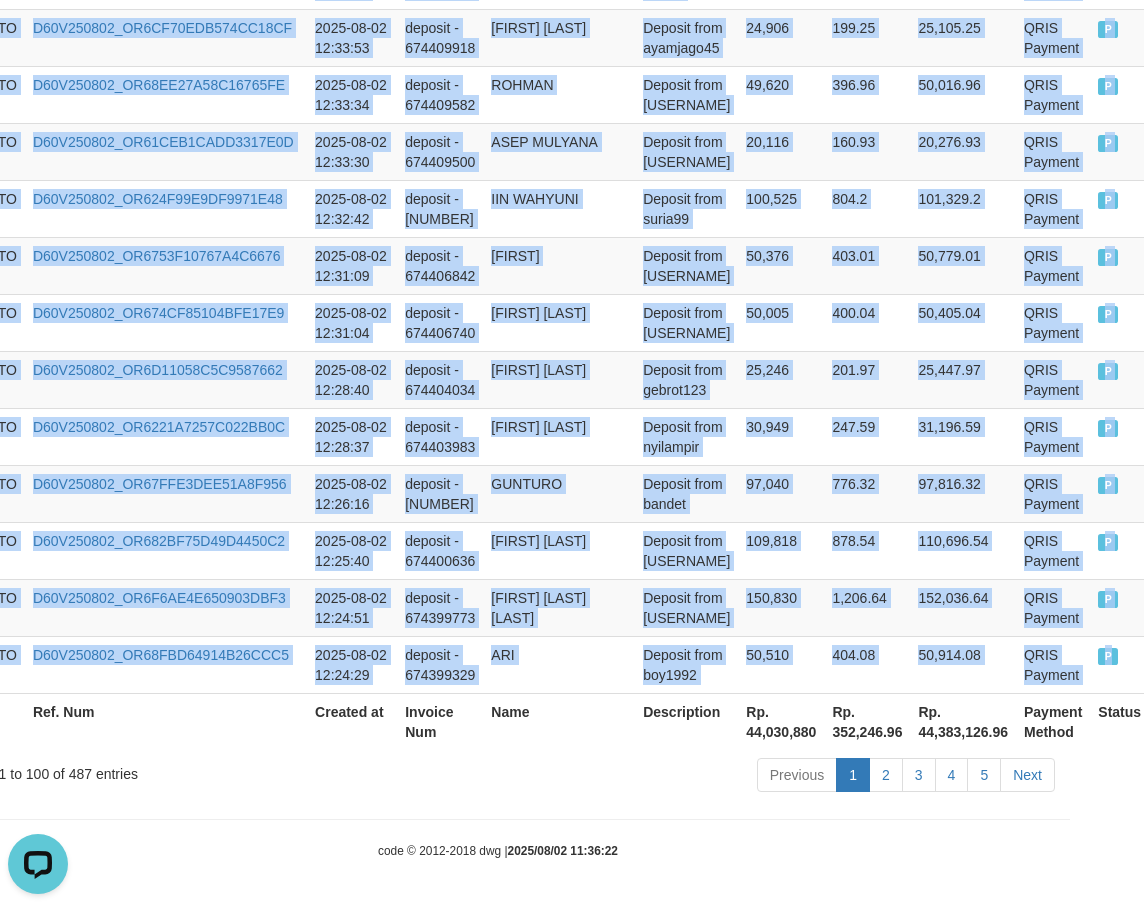 copy on "DENTOTO D60V250802_OR6E27ED5BBED1D4DB0 2025-08-02 14:06:55 deposit - 674499901 KOBAR MAULANA Deposit from maulkoko 10,814 86.51 10,900.51 QRIS Payment P   DENTOTO D60V250802_OR6134649C643D80265 2025-08-02 14:06:49 deposit - 674499811 ENYANG Deposit from daimen12 29,304 234.43 29,538.43 QRIS Payment P   DENTOTO D60V250802_OR675723A6ED98F3E19 2025-08-02 14:06:43 deposit - 674499698 JUHARTO Deposit from hartoaja 50,397 403.18 50,800.18 QRIS Payment P   DENTOTO D60V250802_OR631151E8CE2CDB374 2025-08-02 14:04:43 deposit - 674497744 DENTA NAWA PRIYAMBADA Deposit from ompong201 10,082 80.66 10,162.66 QRIS Payment P   DENTOTO D60V250802_OR6484E05841B6C81CD 2025-08-02 14:01:11 deposit - 674494485 JANUARDI SILALAHI Deposit from januar766 50,302 402.42 50,704.42 QRIS Payment P   DENTOTO D60V250802_OR692F6AAAC2DB07DFB 2025-08-02 14:00:58 deposit - 674494332 NURHAYATI Deposit from nurhayati04 200,203 1,601.62 201,804.62 QRIS Payment P   DENTOTO D60V250802_OR6E9165CB9A5417B79 2025-08-02 13:58:06 deposit - 674492005 HEND..." 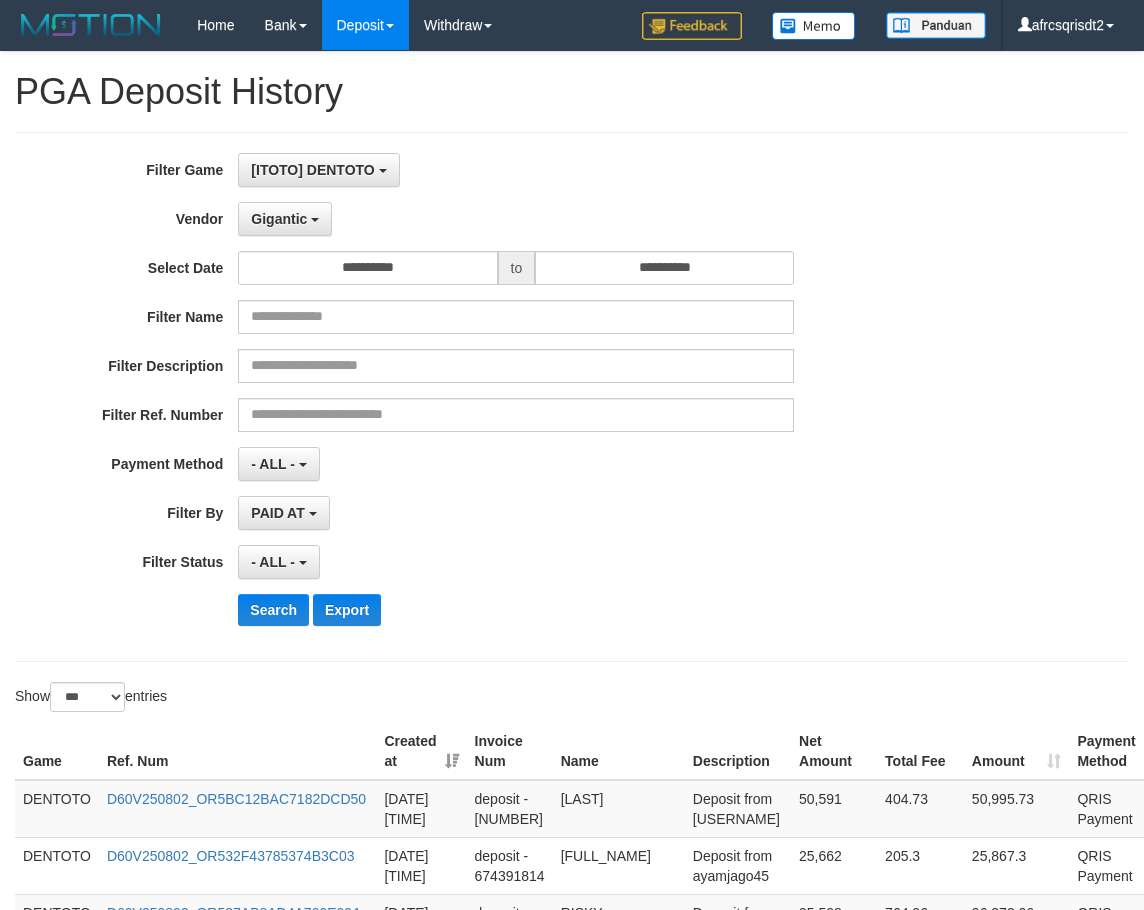 select on "**********" 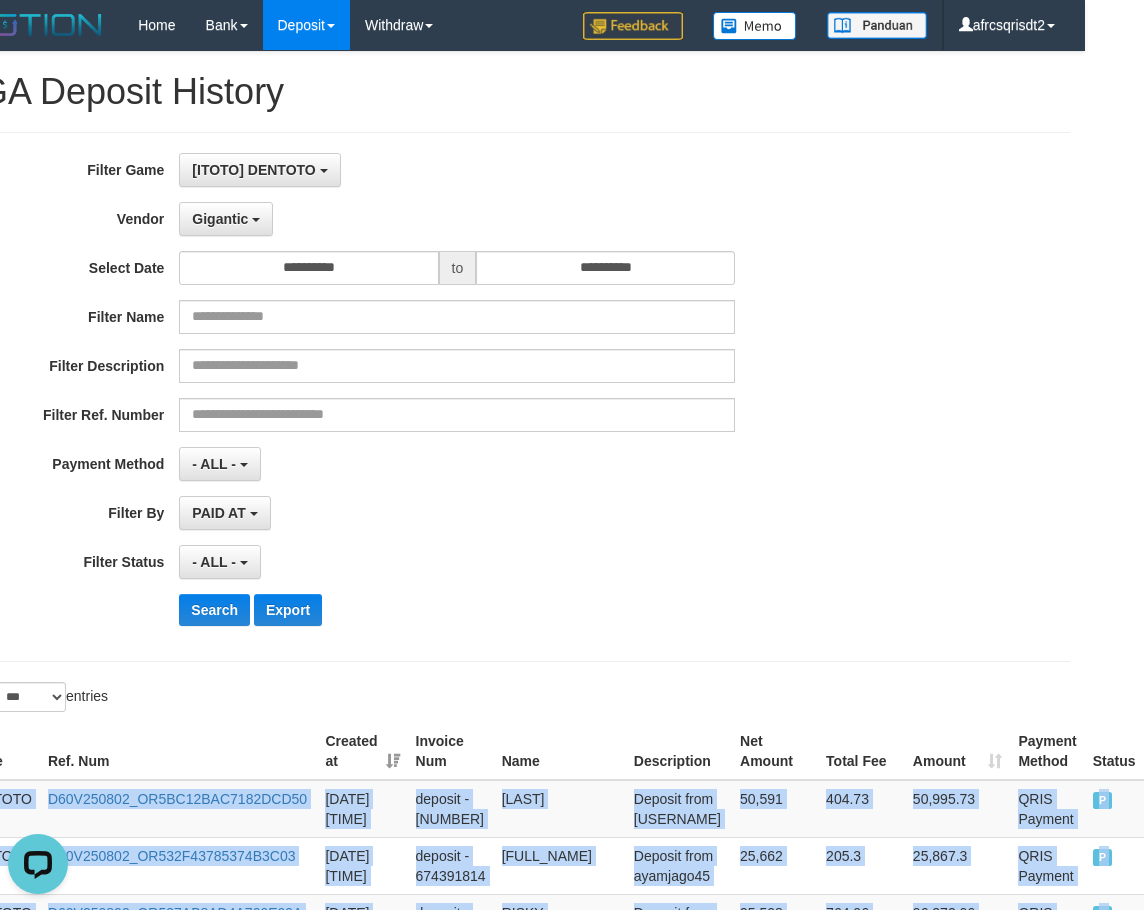 scroll, scrollTop: 0, scrollLeft: 0, axis: both 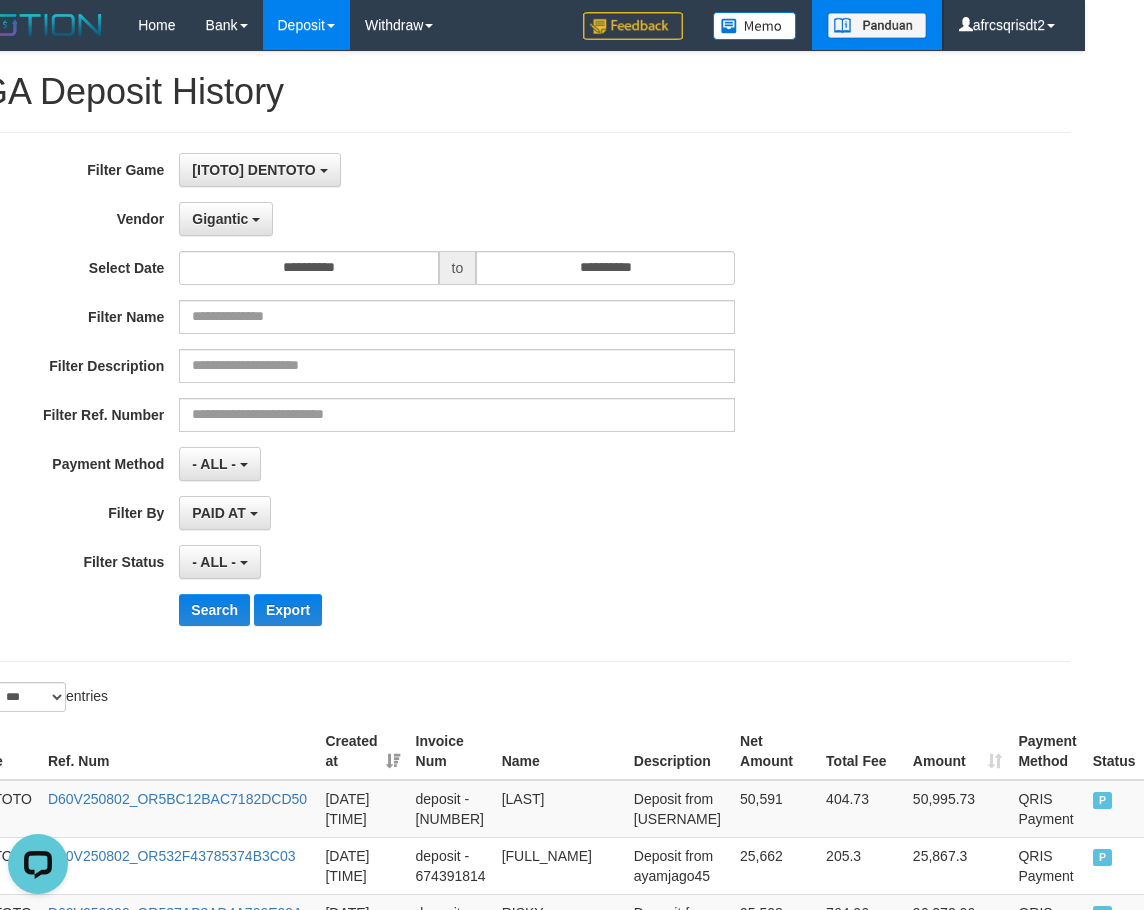 drag, startPoint x: 906, startPoint y: 157, endPoint x: 889, endPoint y: 8, distance: 149.96666 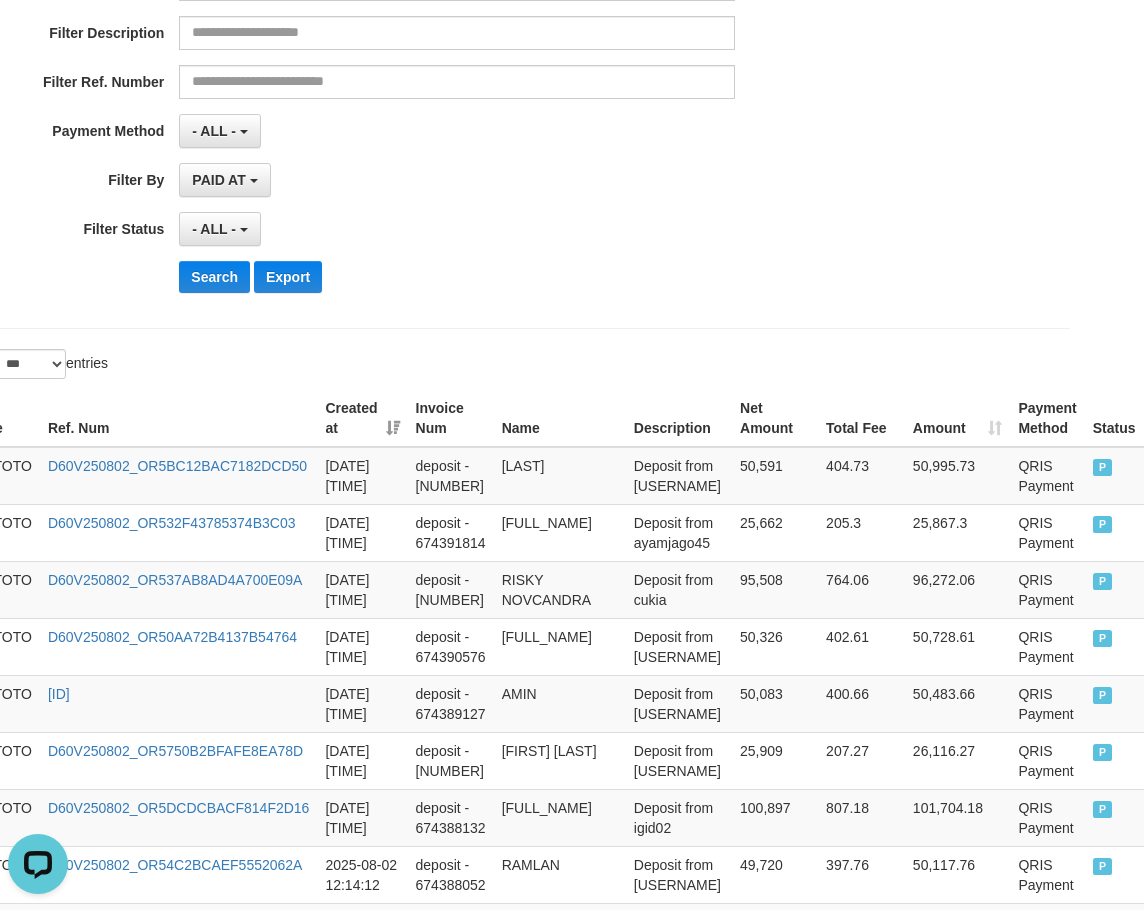 scroll, scrollTop: 333, scrollLeft: 0, axis: vertical 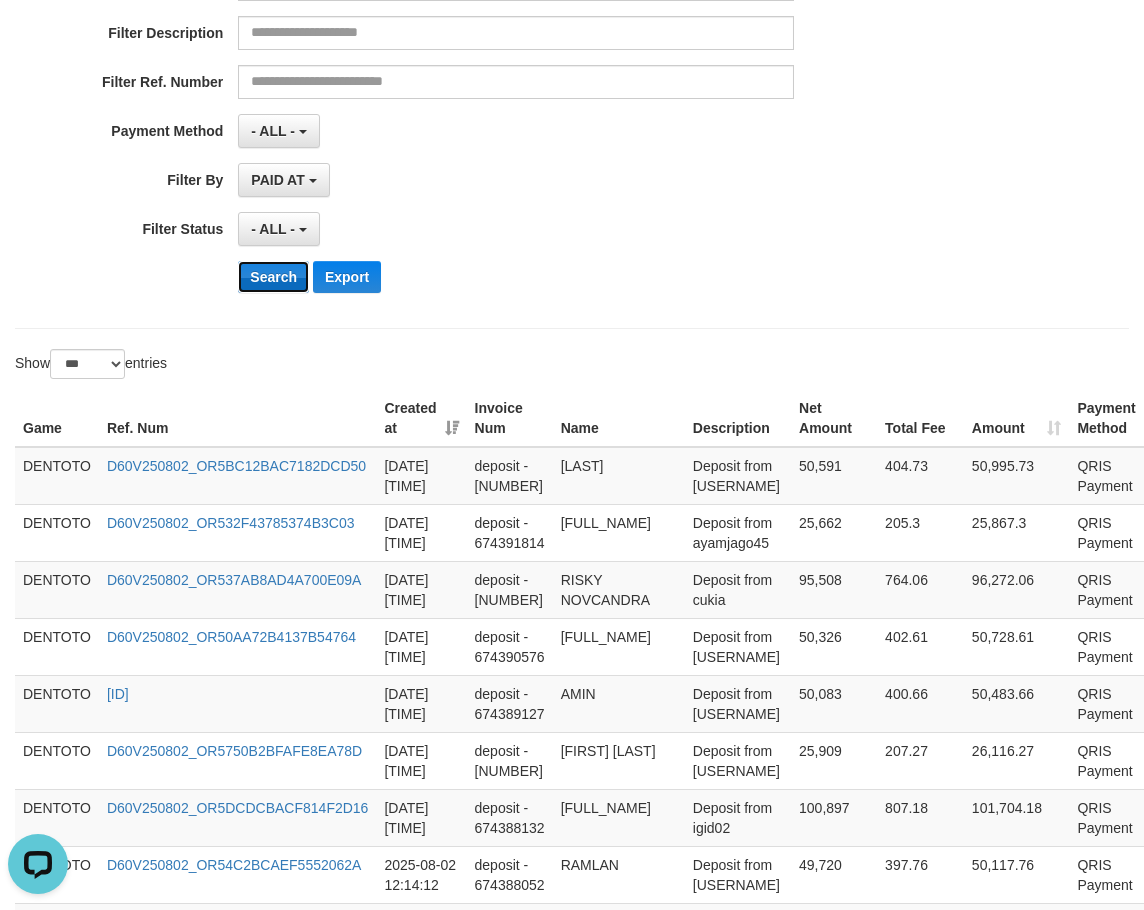 drag, startPoint x: 271, startPoint y: 272, endPoint x: 272, endPoint y: 283, distance: 11.045361 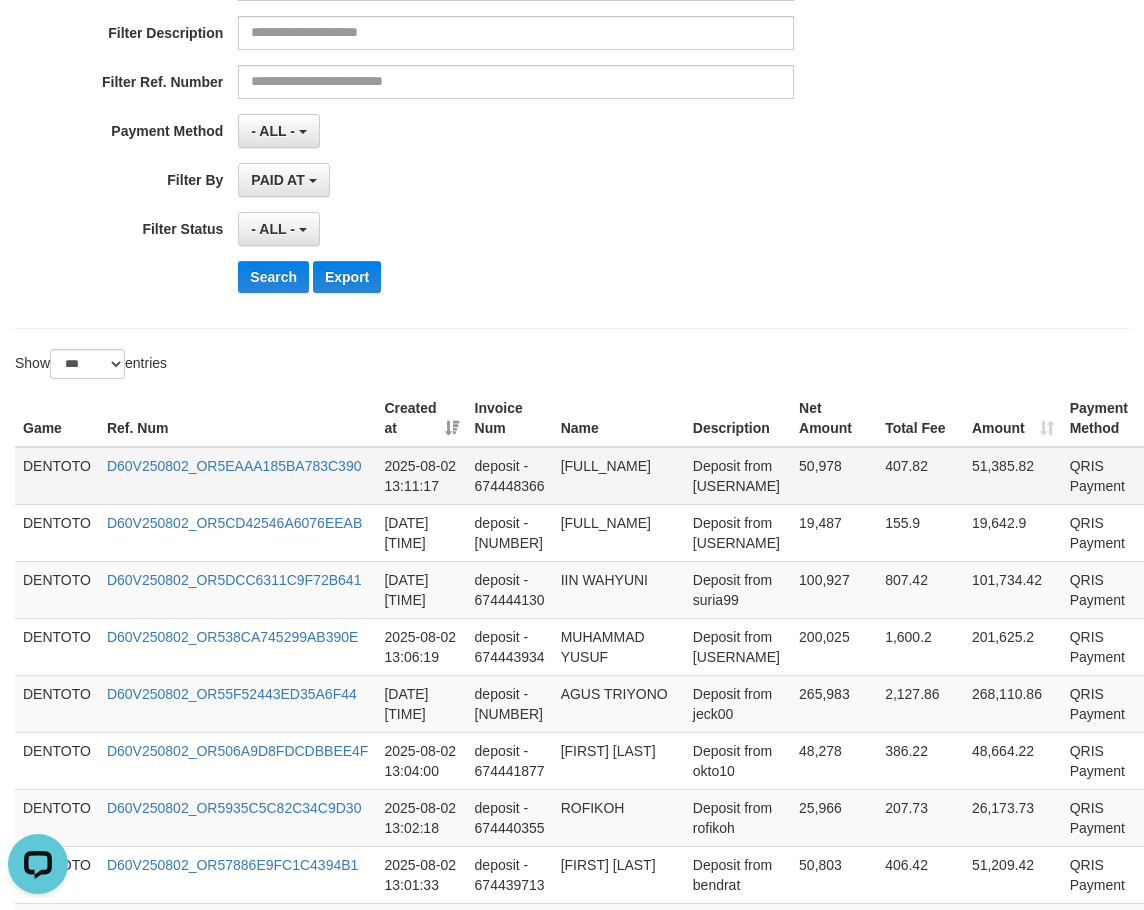 click on "DENTOTO" at bounding box center (57, 476) 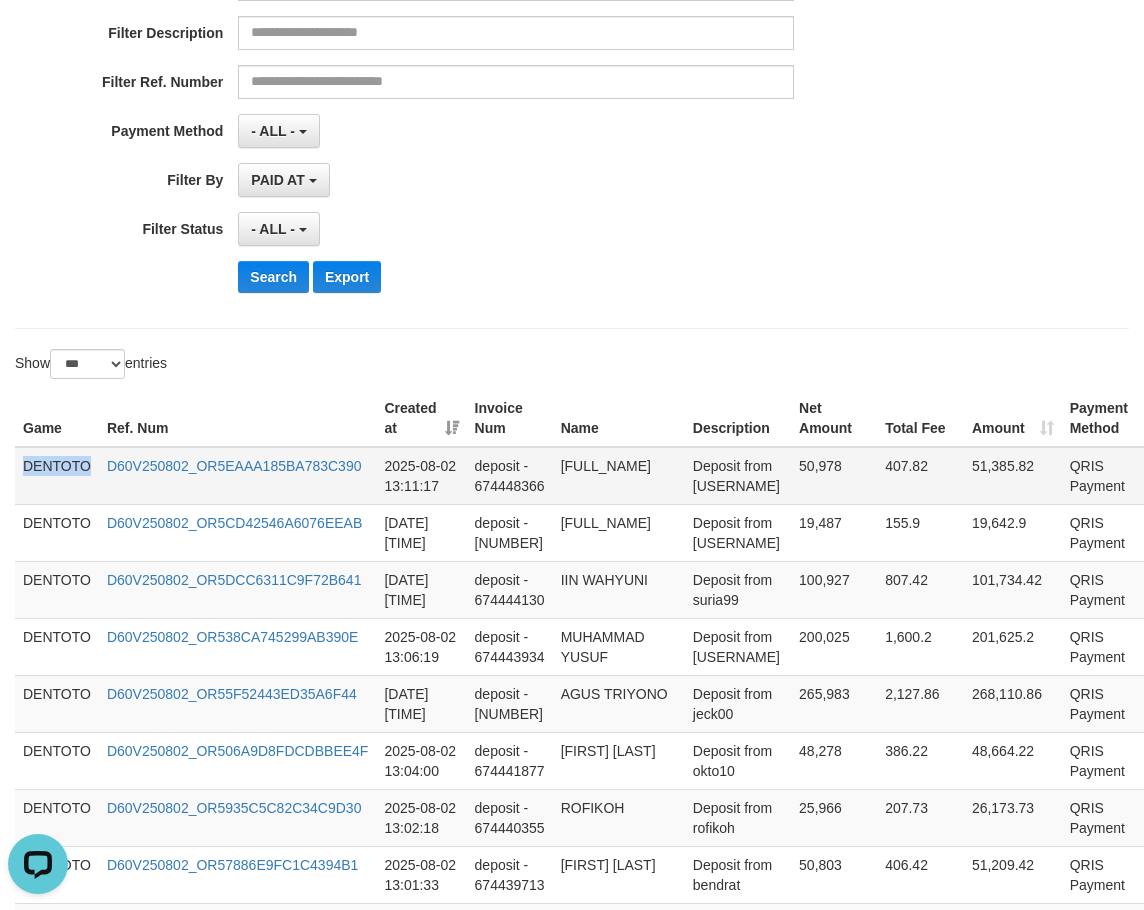 click on "DENTOTO" at bounding box center (57, 476) 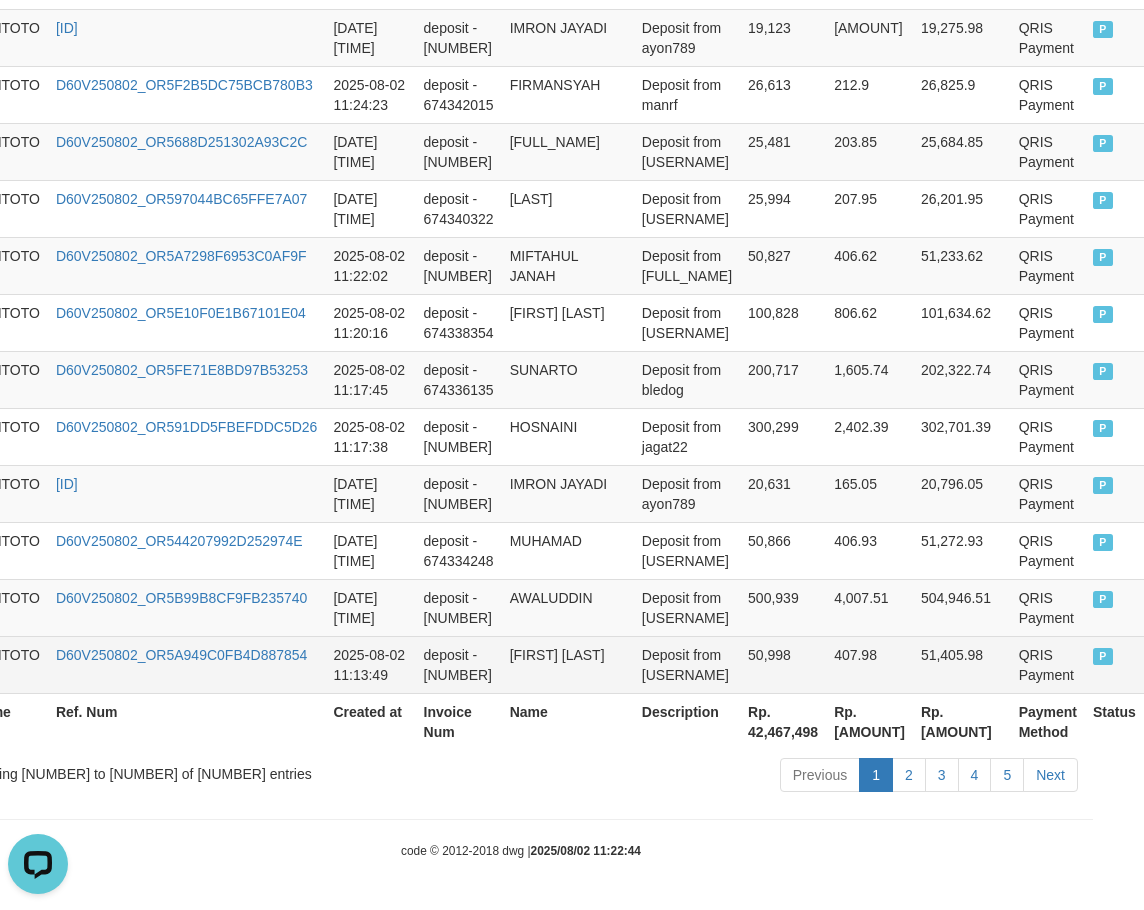 scroll, scrollTop: 5787, scrollLeft: 90, axis: both 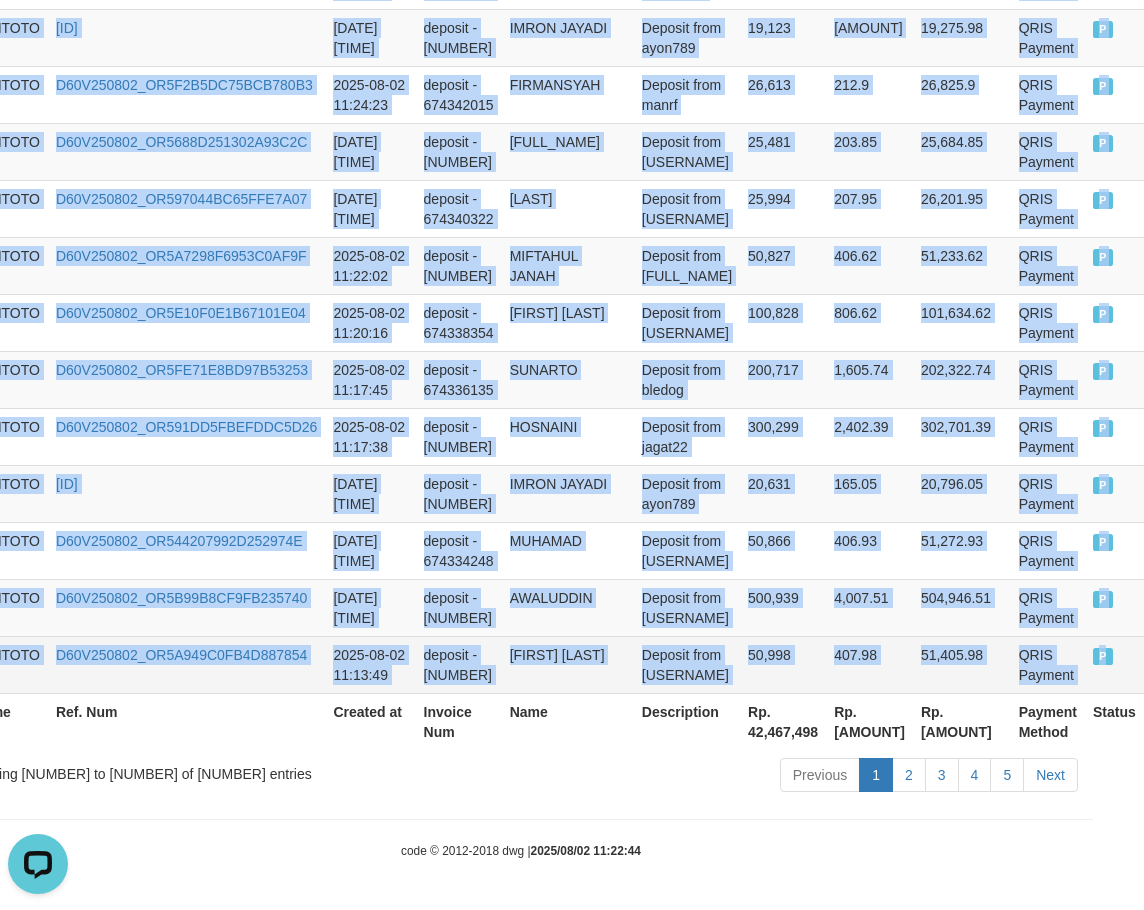 click on "P" at bounding box center [1114, 664] 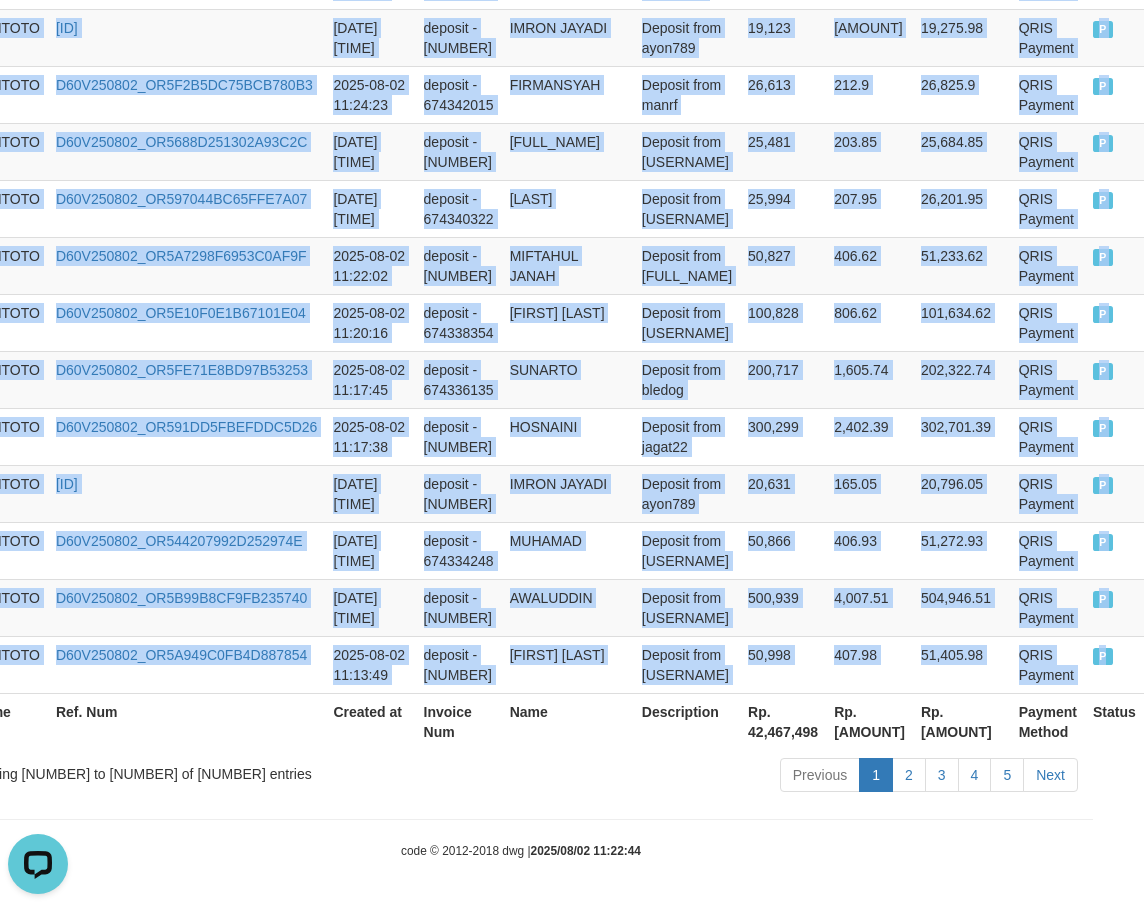 scroll, scrollTop: 0, scrollLeft: 90, axis: horizontal 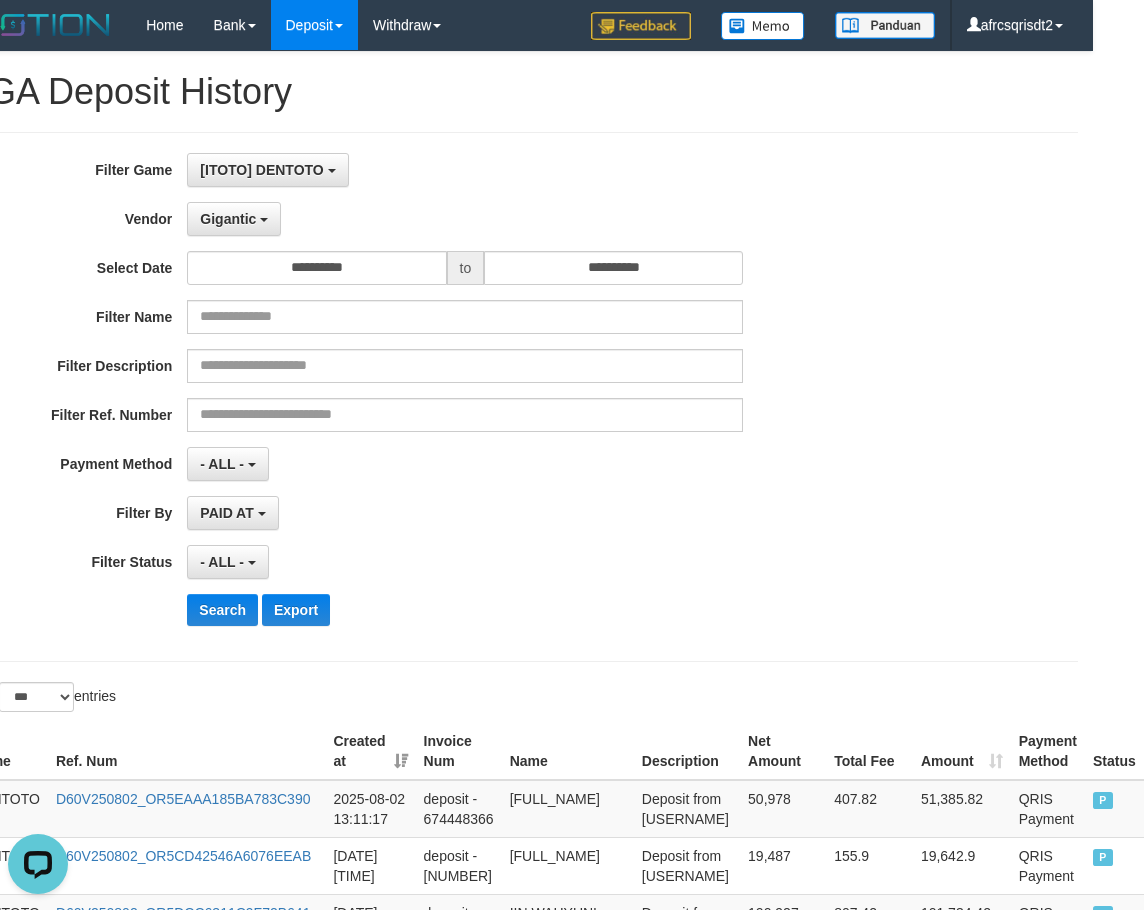 click on "**********" at bounding box center [521, 397] 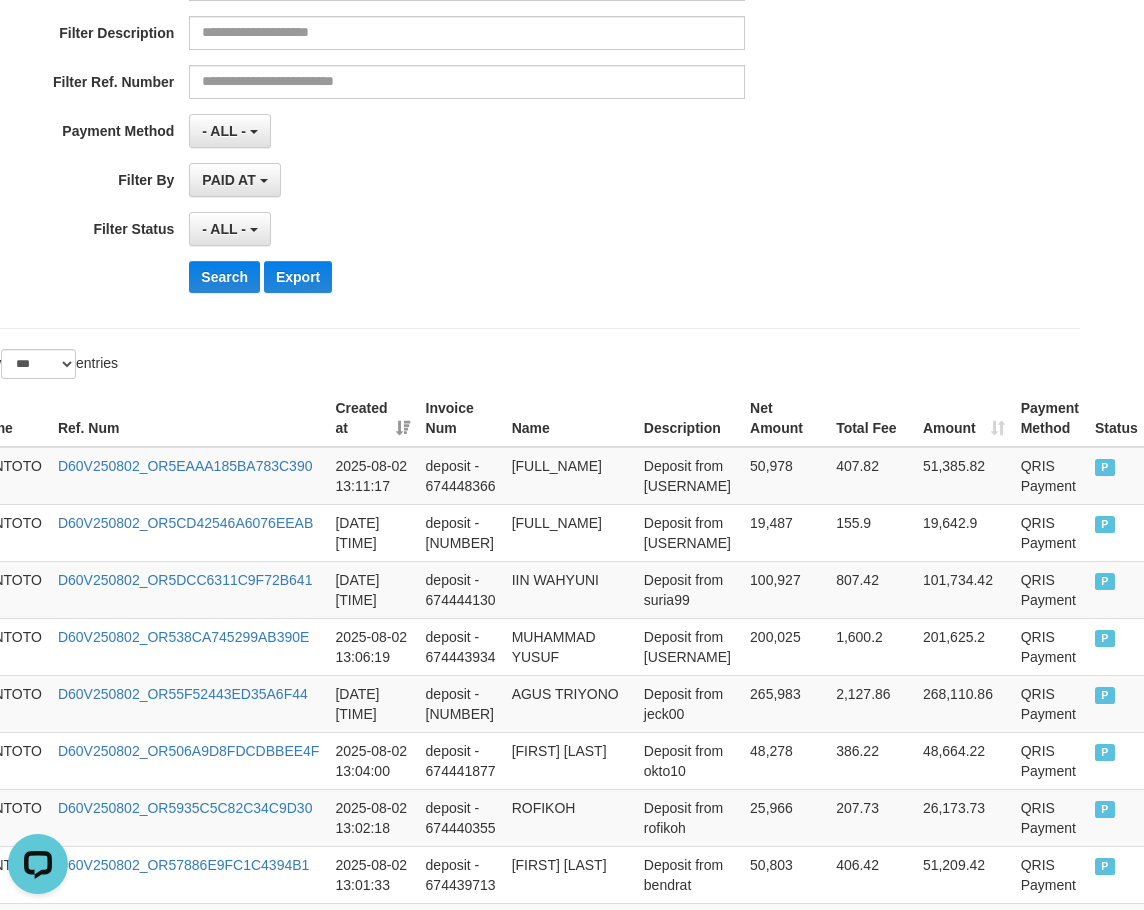 scroll, scrollTop: 333, scrollLeft: 0, axis: vertical 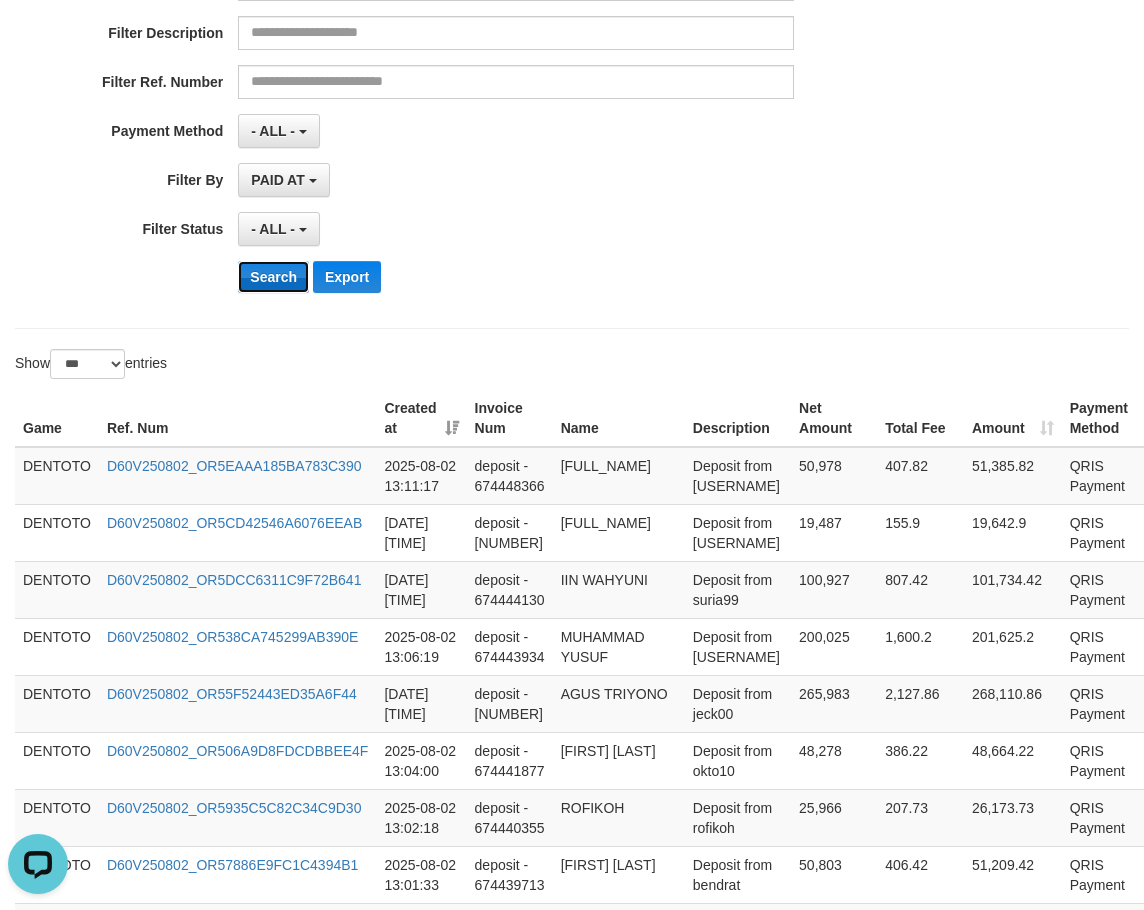 click on "Search" at bounding box center [273, 277] 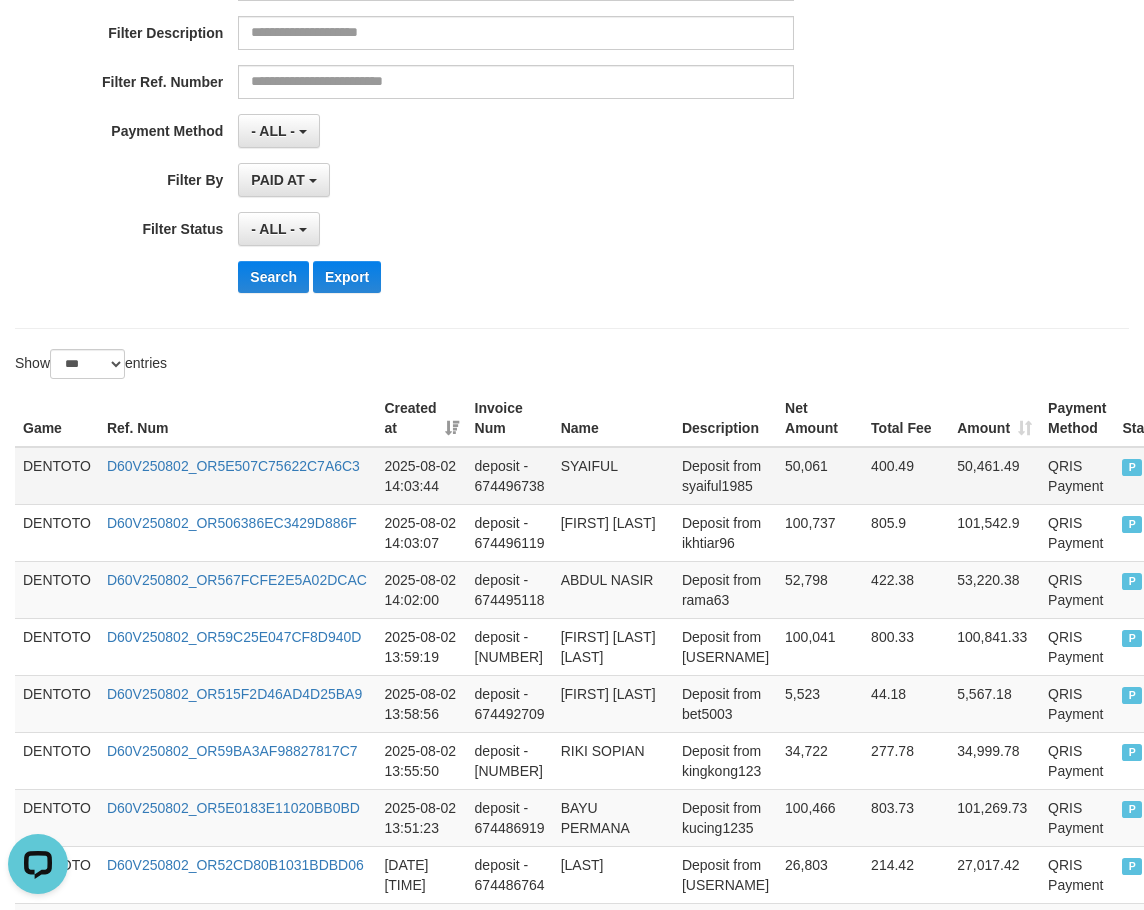 click on "DENTOTO" at bounding box center [57, 476] 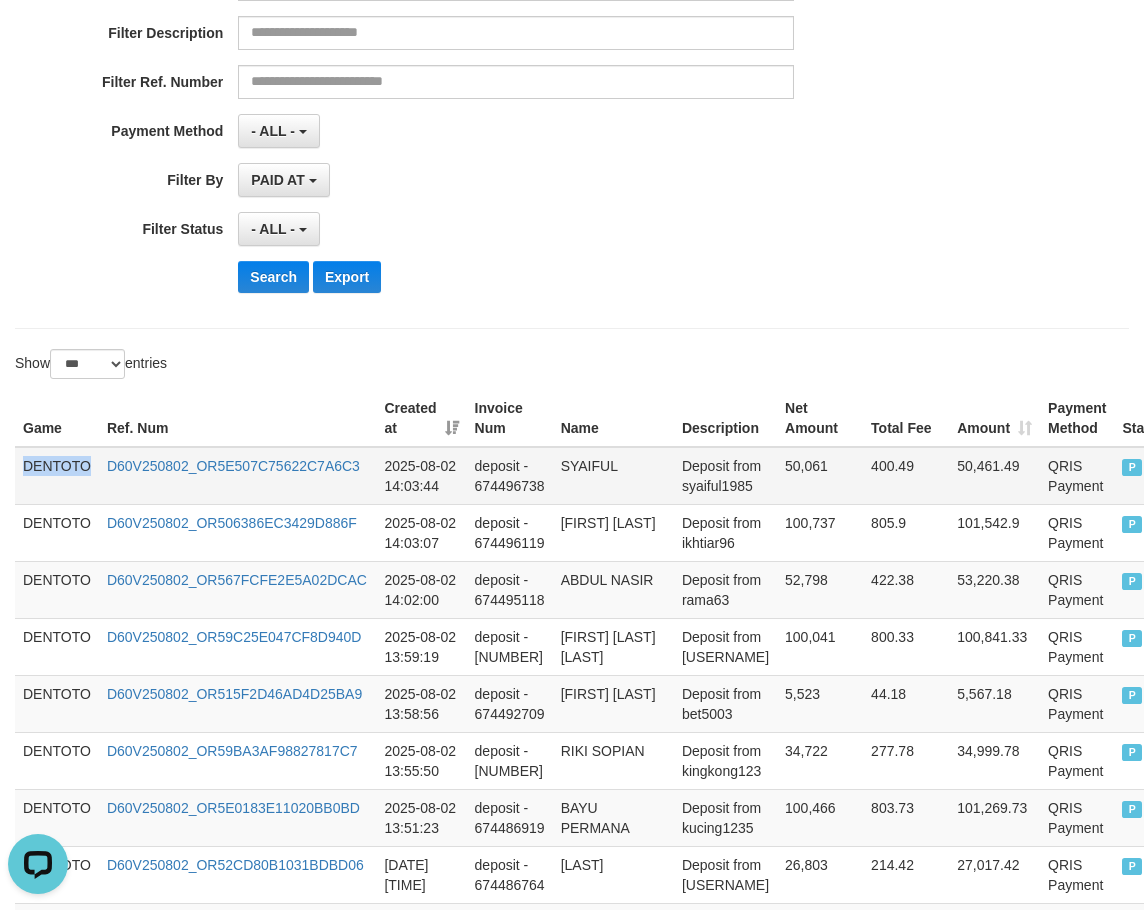 click on "DENTOTO" at bounding box center (57, 476) 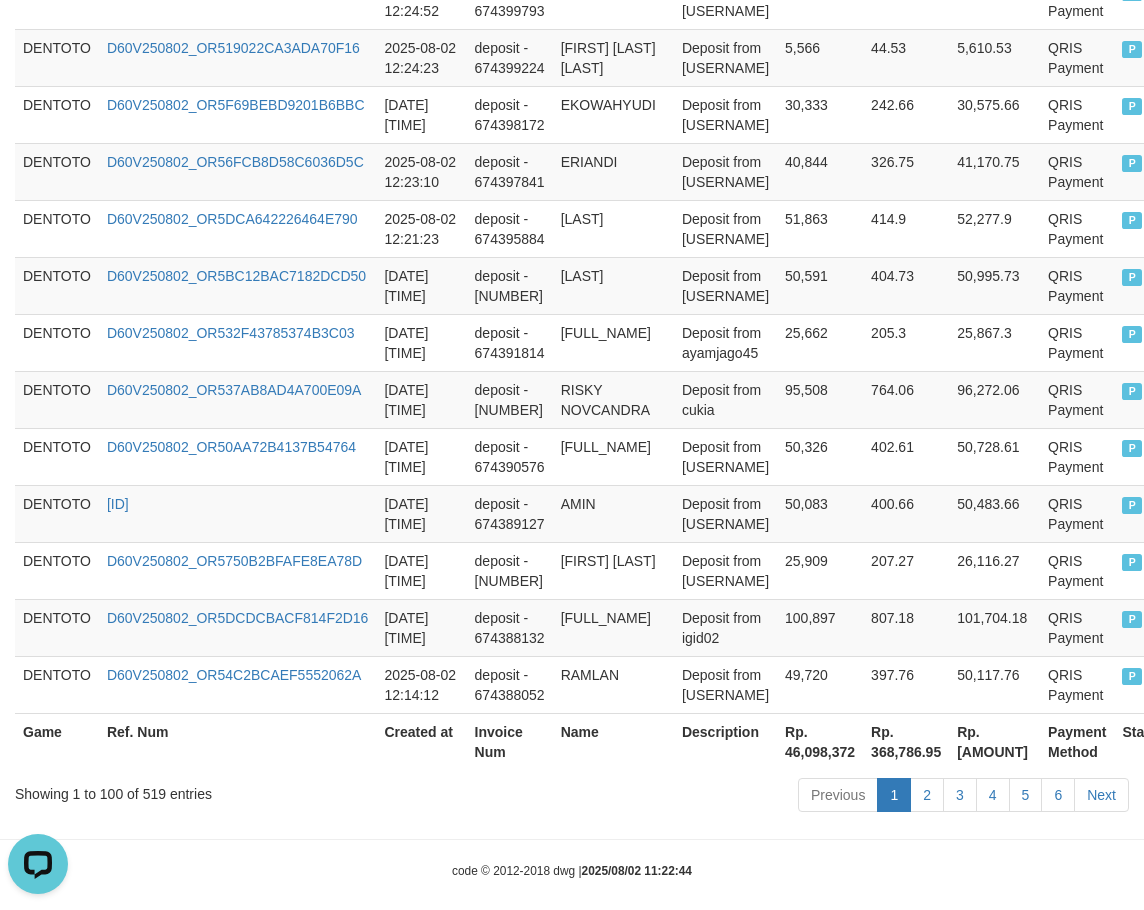 scroll, scrollTop: 5787, scrollLeft: 90, axis: both 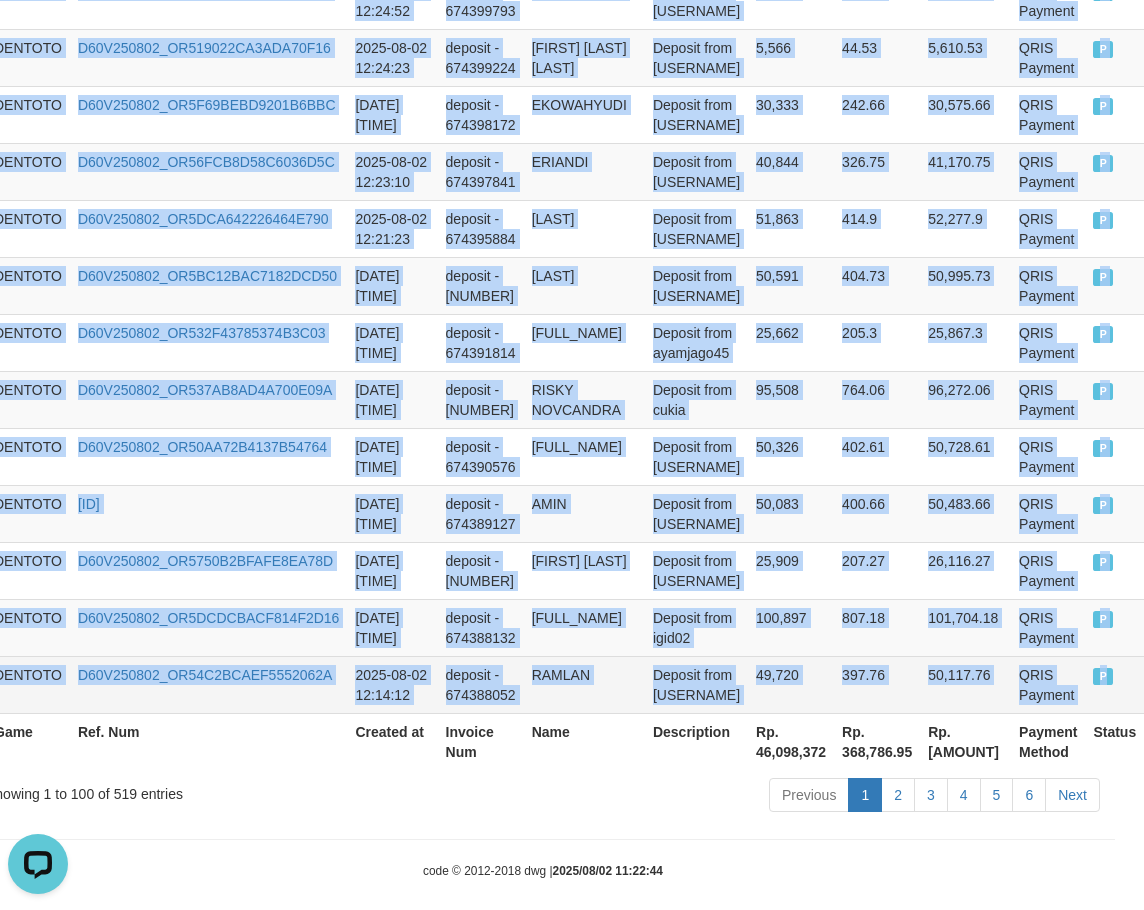 click on "P" at bounding box center (1114, 684) 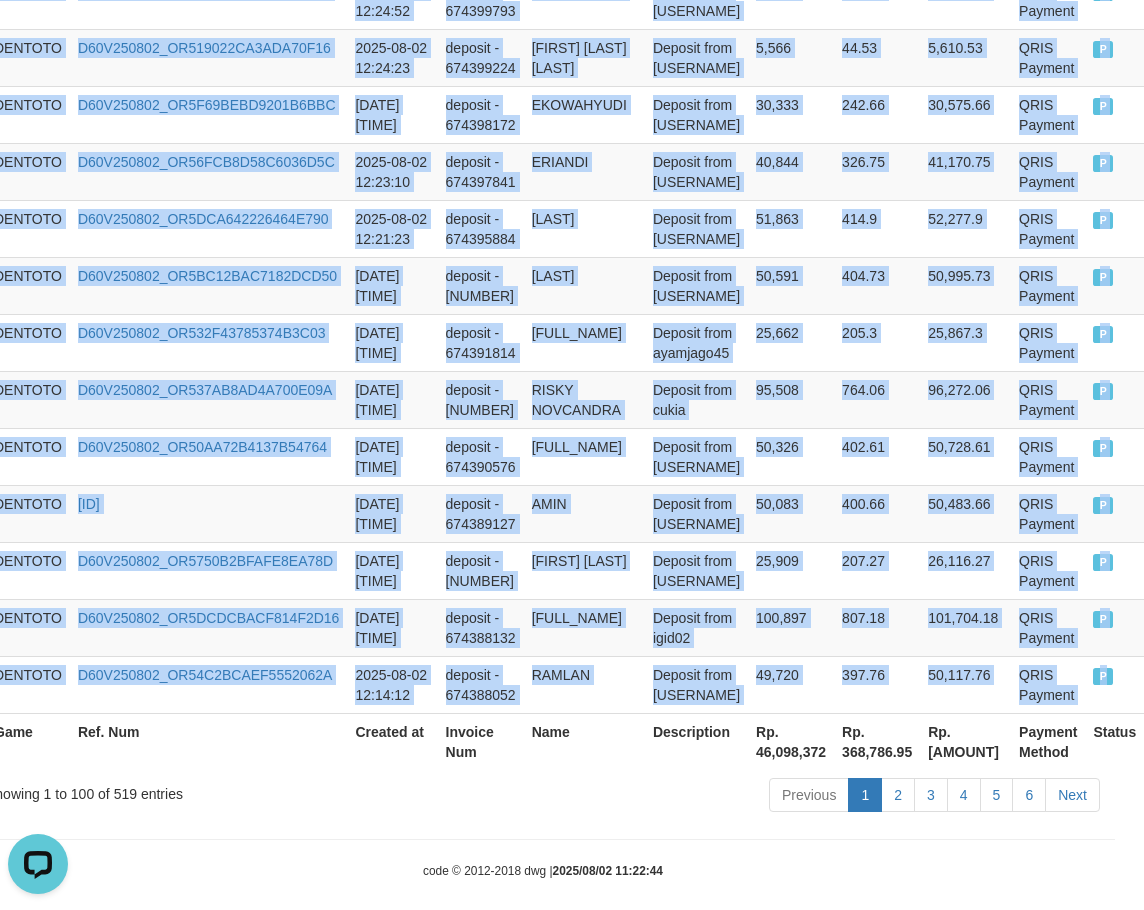 copy on "DENTOTO D60V250802_OR5E507C75622C7A6C3 2025-08-02 14:03:44 deposit - 674496738 SYAIFUL Deposit from syaiful1985 50,061 400.49 50,461.49 QRIS Payment P   DENTOTO D60V250802_OR506386EC3429D886F 2025-08-02 14:03:07 deposit - 674496119 MAHMUD RIFAI Deposit from ikhtiar96 100,737 805.9 101,542.9 QRIS Payment P   DENTOTO D60V250802_OR567FCFE2E5A02DCAC 2025-08-02 14:02:00 deposit - 674495118 ABDUL NASIR Deposit from rama63 52,798 422.38 53,220.38 QRIS Payment P   DENTOTO D60V250802_OR59C25E047CF8D940D 2025-08-02 13:59:19 deposit - 674493029 GALANG GAYO MIKO Deposit from enirosita 100,041 800.33 100,841.33 QRIS Payment P   DENTOTO D60V250802_OR515F2D46AD4D25BA9 2025-08-02 13:58:56 deposit - 674492709 BASRI MALAU Deposit from bet5003 5,523 44.18 5,567.18 QRIS Payment P   DENTOTO D60V250802_OR59BA3AF98827817C7 2025-08-02 13:55:50 deposit - 674490238 RIKI SOPIAN Deposit from kingkong123 34,722 277.78 34,999.78 QRIS Payment P   DENTOTO D60V250802_OR5E0183E11020BB0BD 2025-08-02 13:51:23 deposit - 674486919 BAYU PERMANA..." 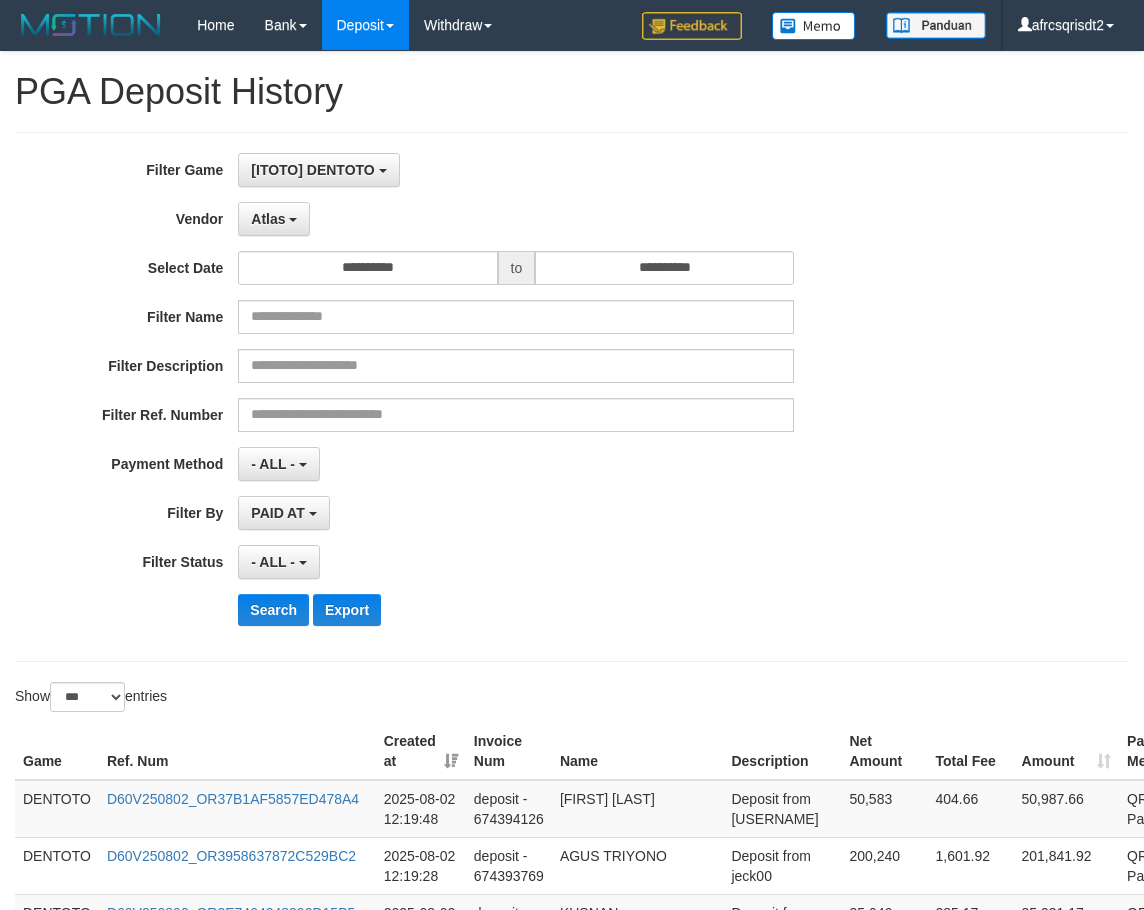 select on "**********" 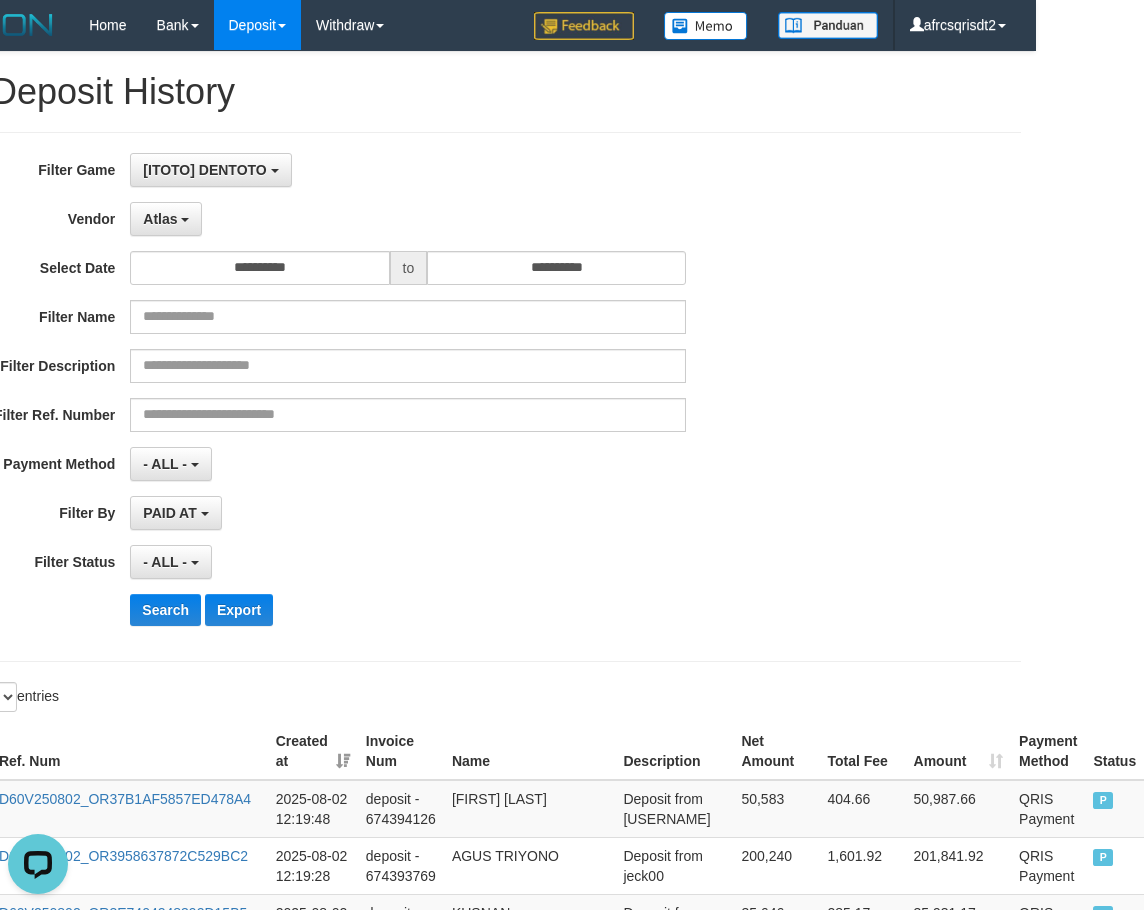 scroll, scrollTop: 0, scrollLeft: 0, axis: both 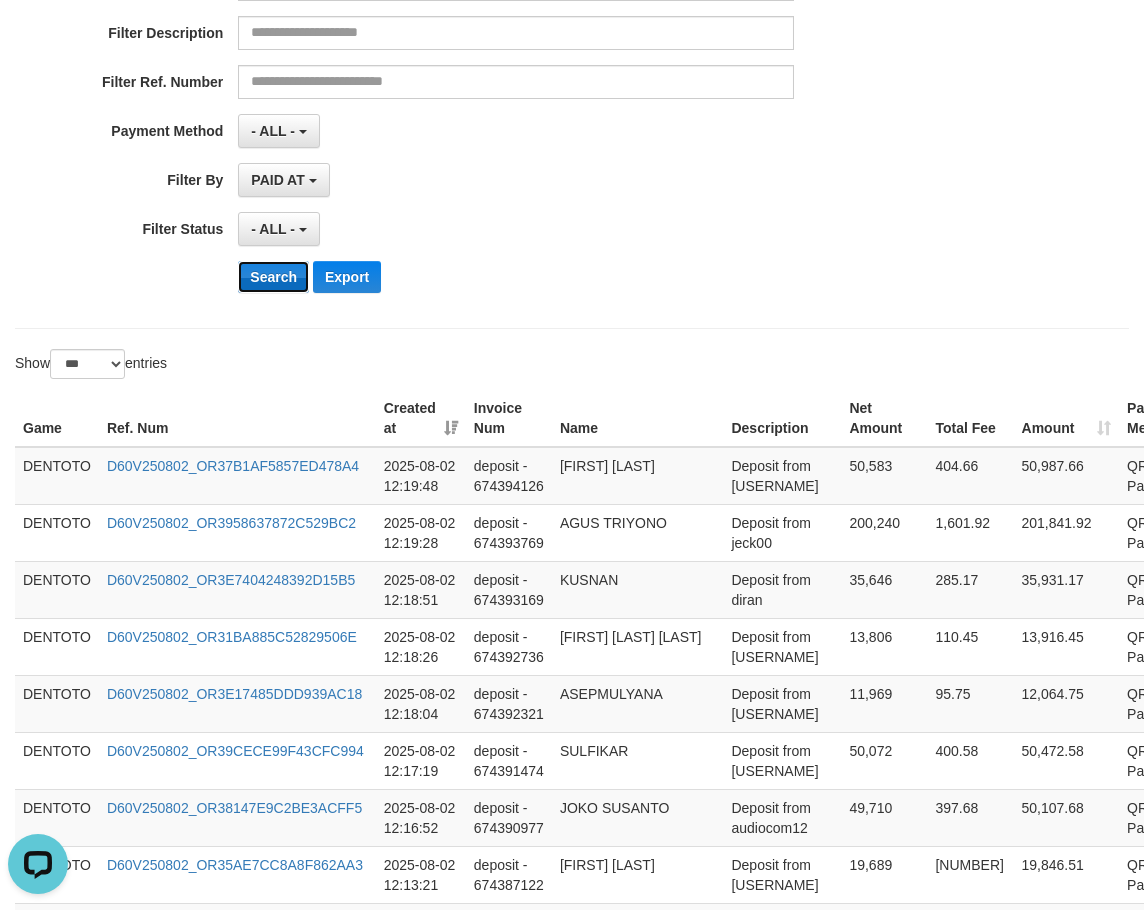 click on "Search" at bounding box center (273, 277) 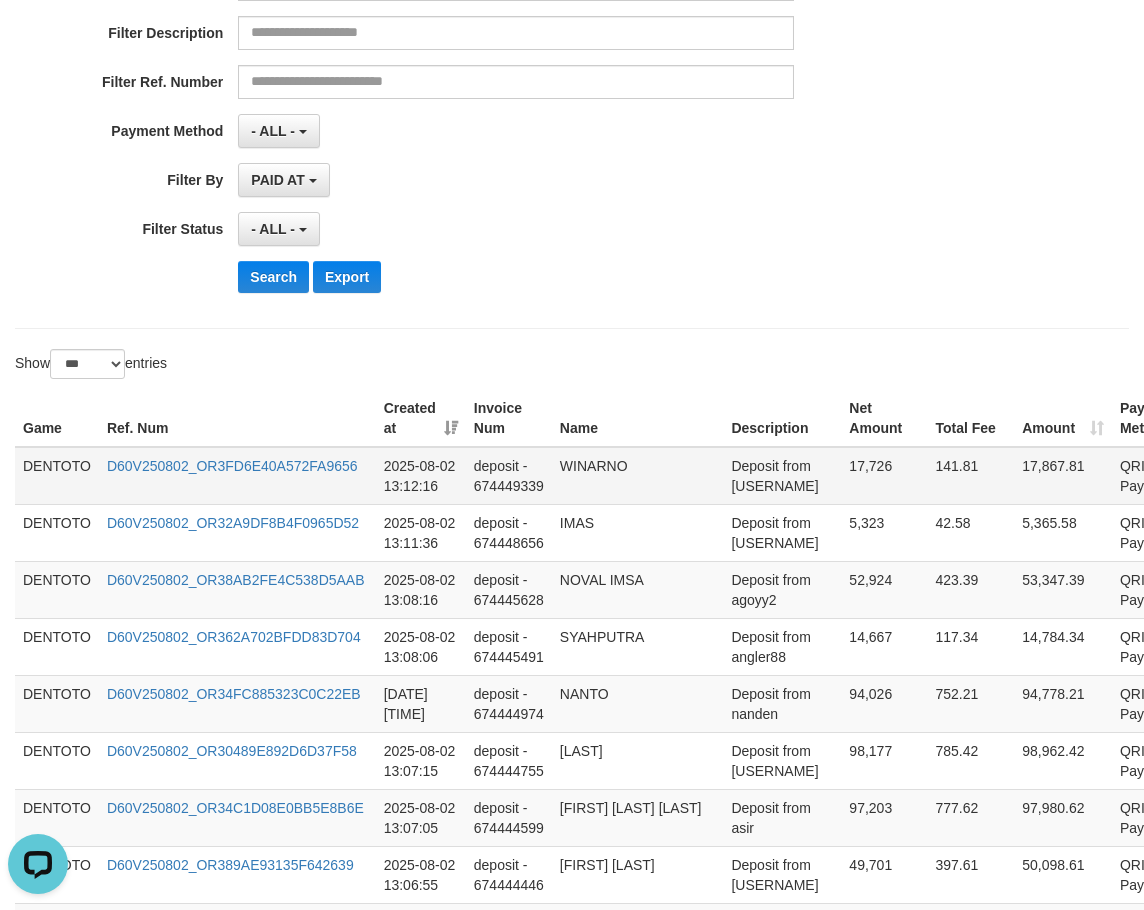 click on "DENTOTO" at bounding box center (57, 476) 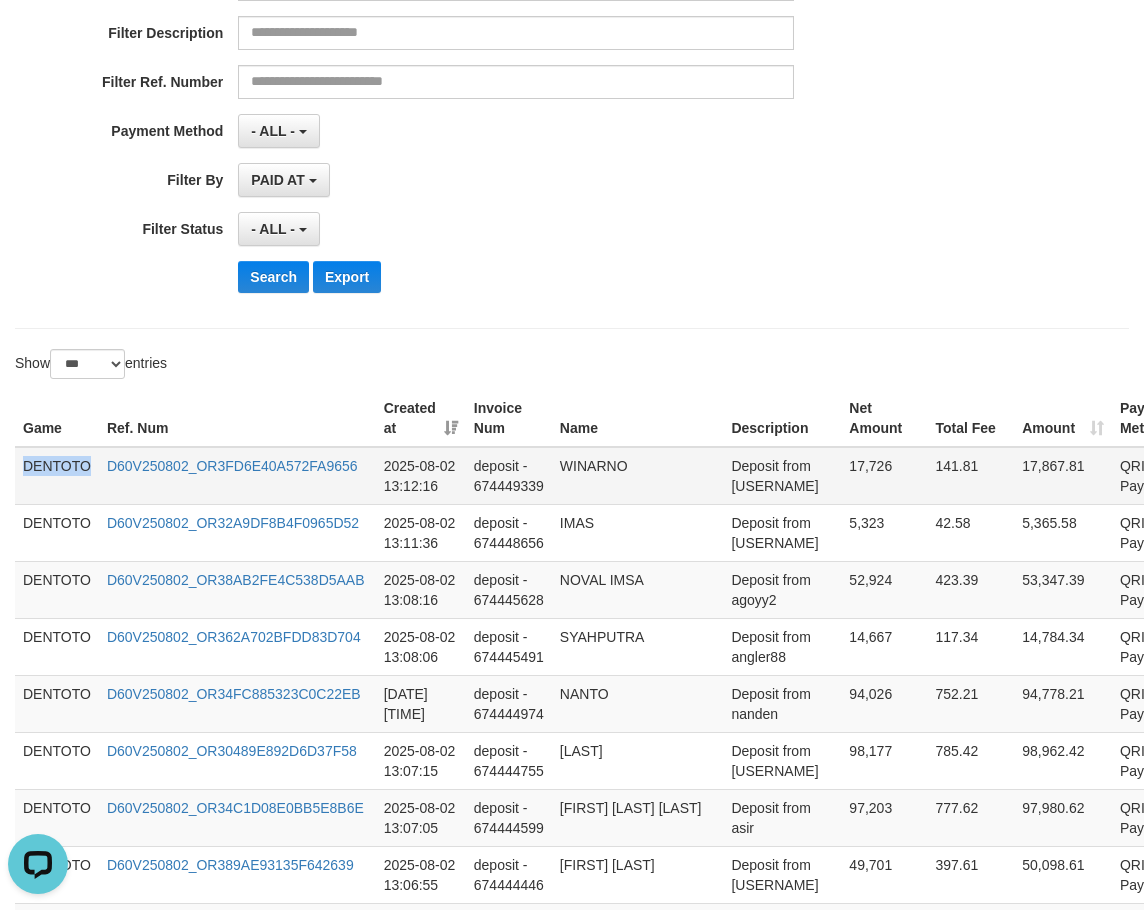 click on "DENTOTO" at bounding box center [57, 476] 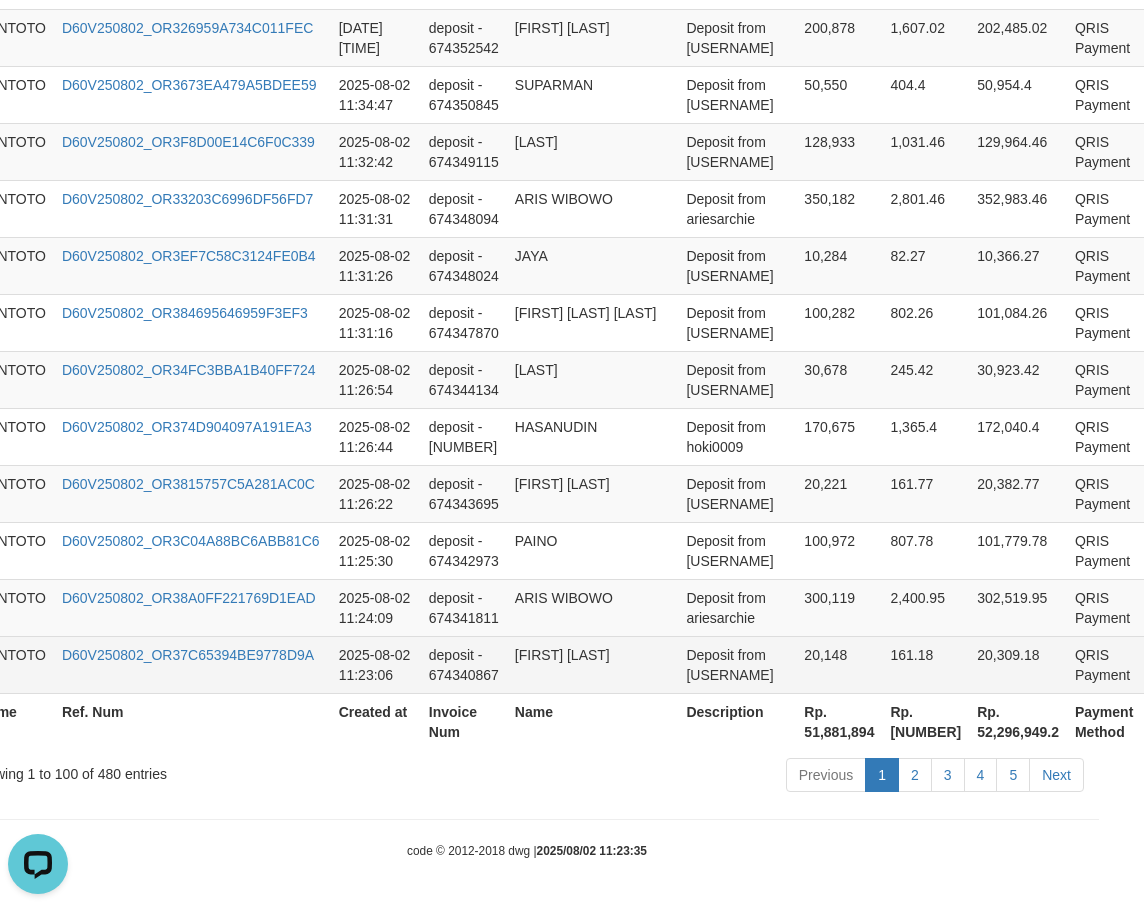 scroll, scrollTop: 5787, scrollLeft: 93, axis: both 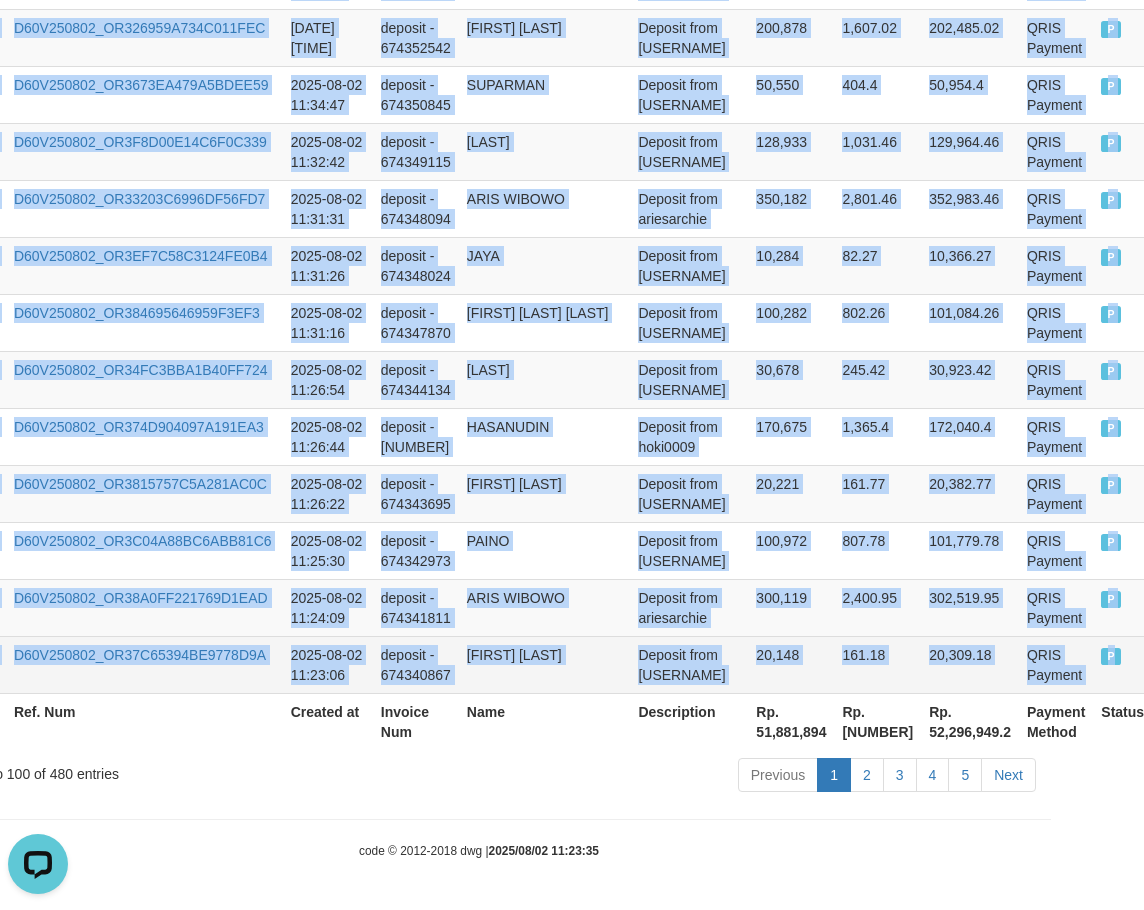 click on "P" at bounding box center [1122, 664] 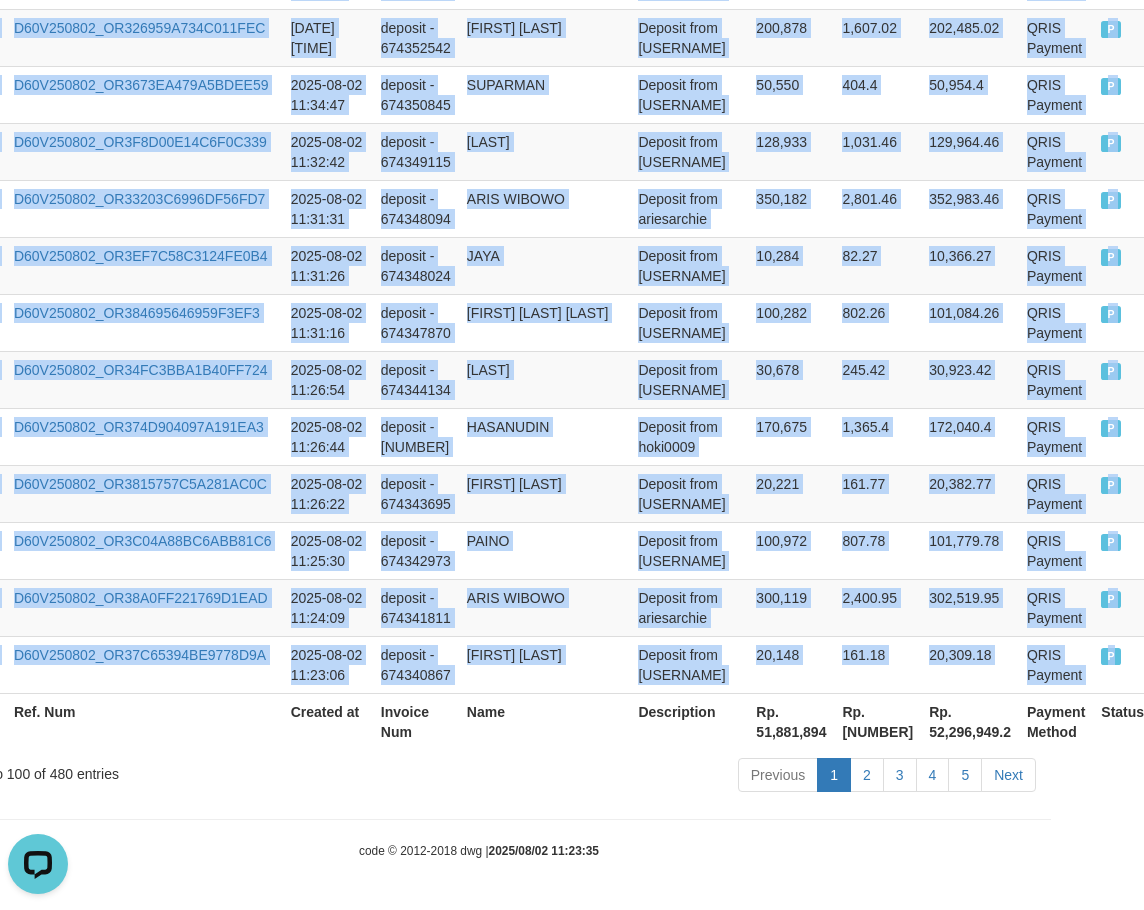 copy on "[LAST] D60V250802_OR3FD6E40A572FA9656 [DATE] [TIME] deposit - [NUMBER] [FIRST] [LAST] Deposit from [USERNAME] [NUMBER] [NUMBER] [NUMBER] QRIS Payment P   DENTOTO D60V250802_OR32A9DF8B4F0965D52 [DATE] [TIME] deposit - [NUMBER] [FIRST] Deposit from [USERNAME] [NUMBER] [NUMBER] [NUMBER] QRIS Payment P   DENTOTO D60V250802_OR38AB2FE4C538D5AAB [DATE] [TIME] deposit - [NUMBER] [FIRST] [LAST] Deposit from [USERNAME] [NUMBER] [NUMBER] [NUMBER] QRIS Payment P   DENTOTO D60V250802_OR362A702BFDD83D704 [DATE] [TIME] deposit - [NUMBER] [FIRST] [LAST] Deposit from [USERNAME] [NUMBER] [NUMBER] [NUMBER] QRIS Payment P   DENTOTO D60V250802_OR34FC885323C0C22EB [DATE] [TIME] deposit - [NUMBER] [FIRST] [LAST] Deposit from [USERNAME] [NUMBER] [NUMBER] [NUMBER] QRIS Payment P   DENTOTO D60V250802_OR30489E892D6D37F58 [DATE] [TIME] deposit - [NUMBER] [FIRST] [LAST] Deposit from [USERNAME] [NUMBER] [NUMBER] [NUMBER] QRIS Payment P   DENTOTO D60V250802_OR34C1D08E0BB5E8B6E [DATE] [TIME] deposit - [NUMBER] [FIRST] [LAST] Deposit from [USERNAME] [NUMBER] [NUMBER] [NUMBER] QRIS Payment P   DENTOTO D60V250802_OR32028318D7497B471 [DATE] [TIME] deposit - [NUMBER] [FIRST] [LAST]..." 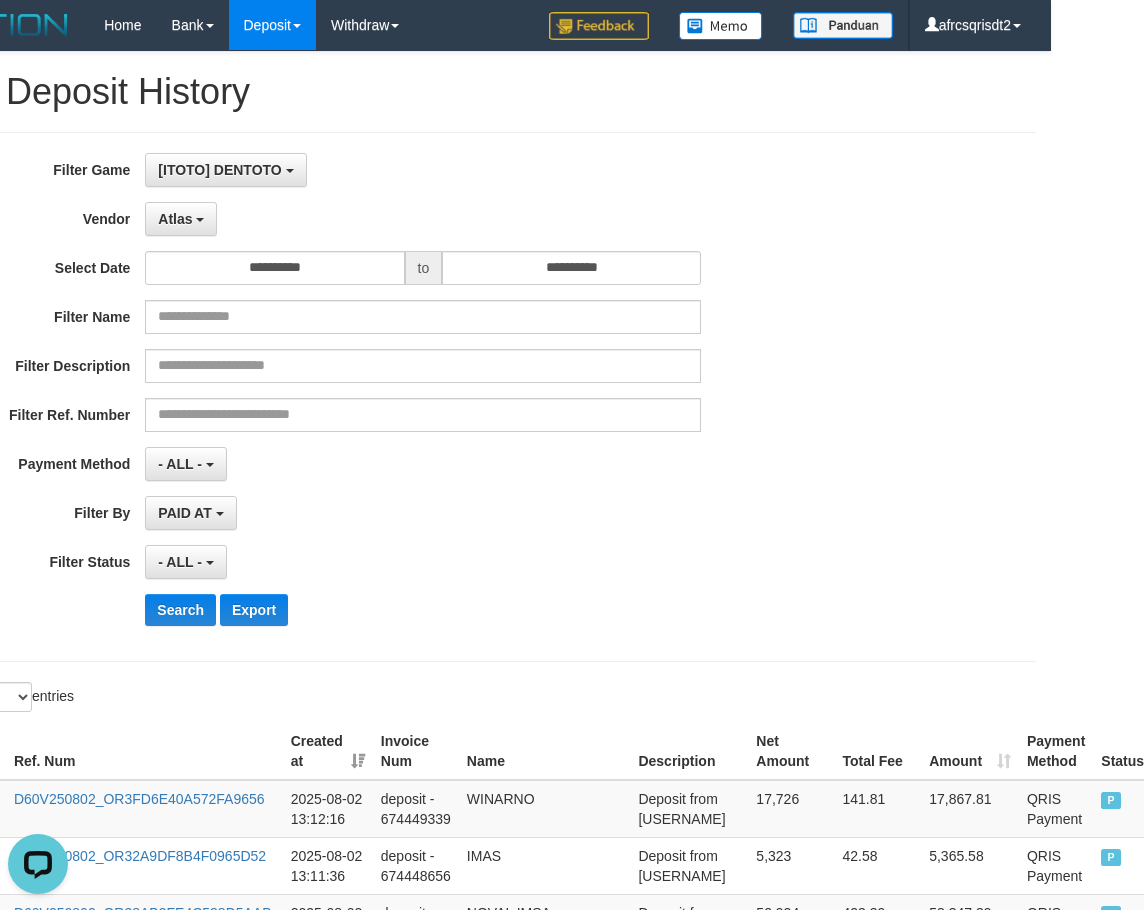 click on "**********" at bounding box center [479, 397] 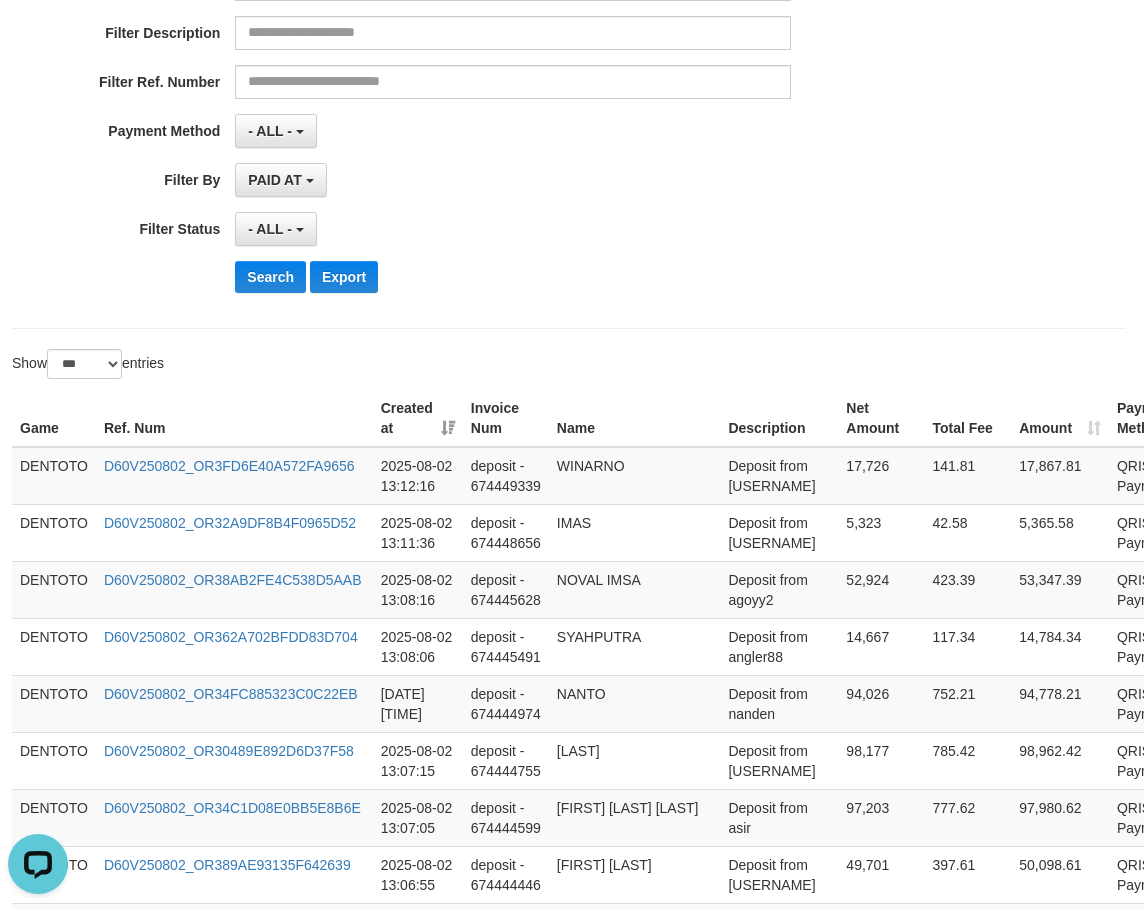 scroll, scrollTop: 333, scrollLeft: 0, axis: vertical 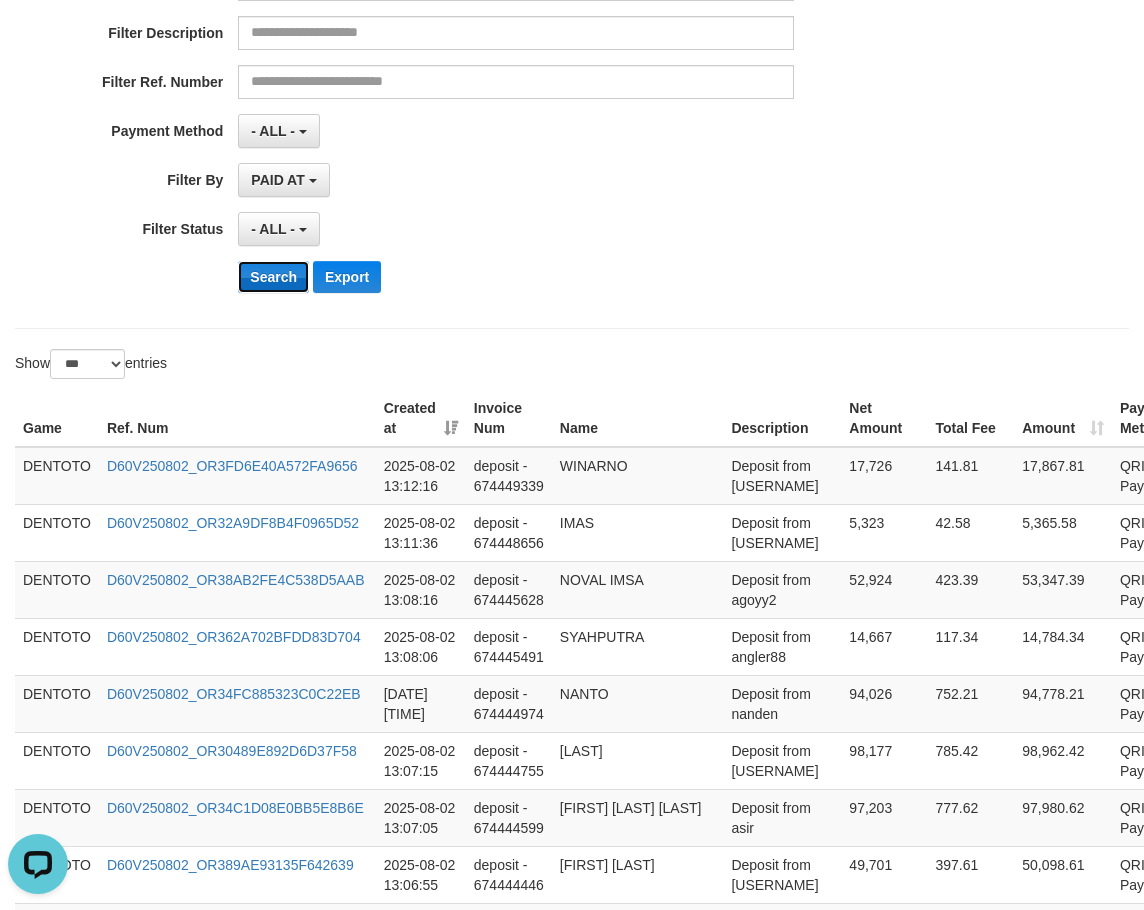click on "Search" at bounding box center (273, 277) 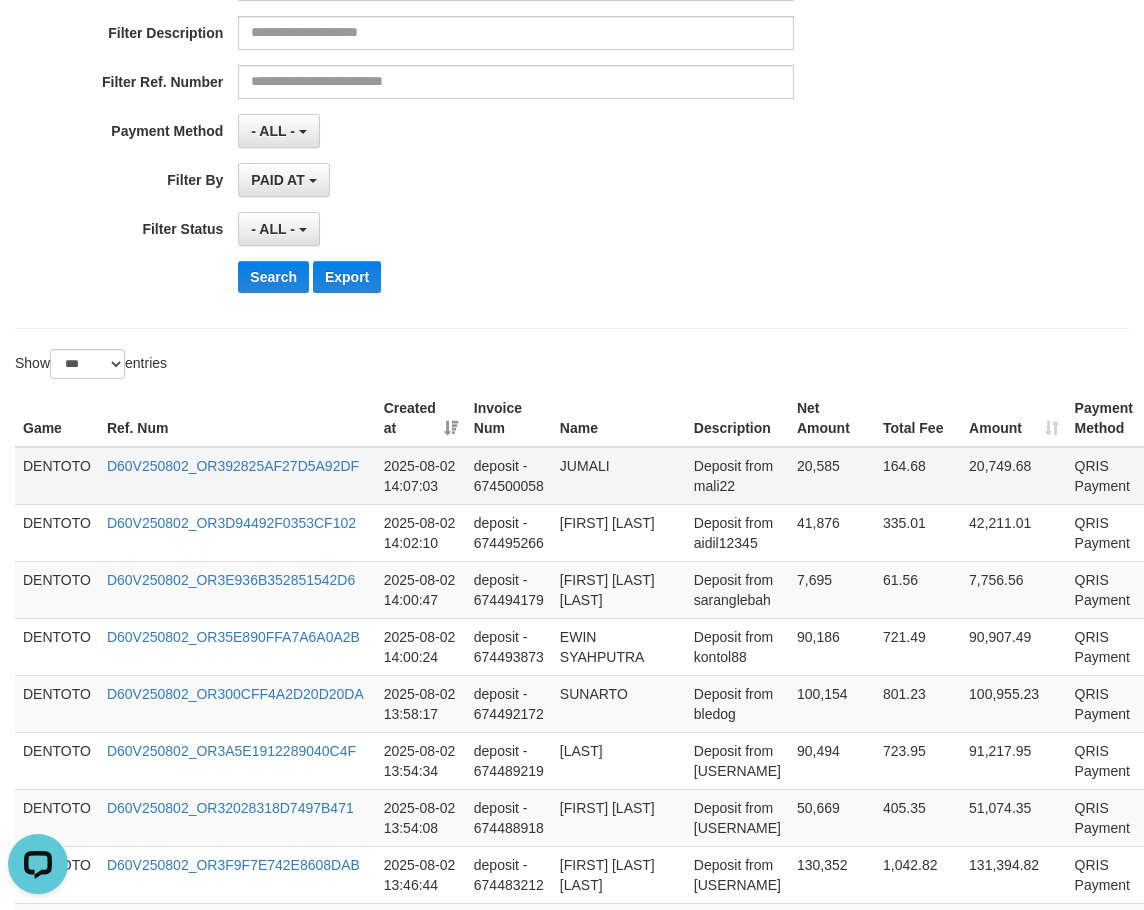 click on "DENTOTO" at bounding box center [57, 476] 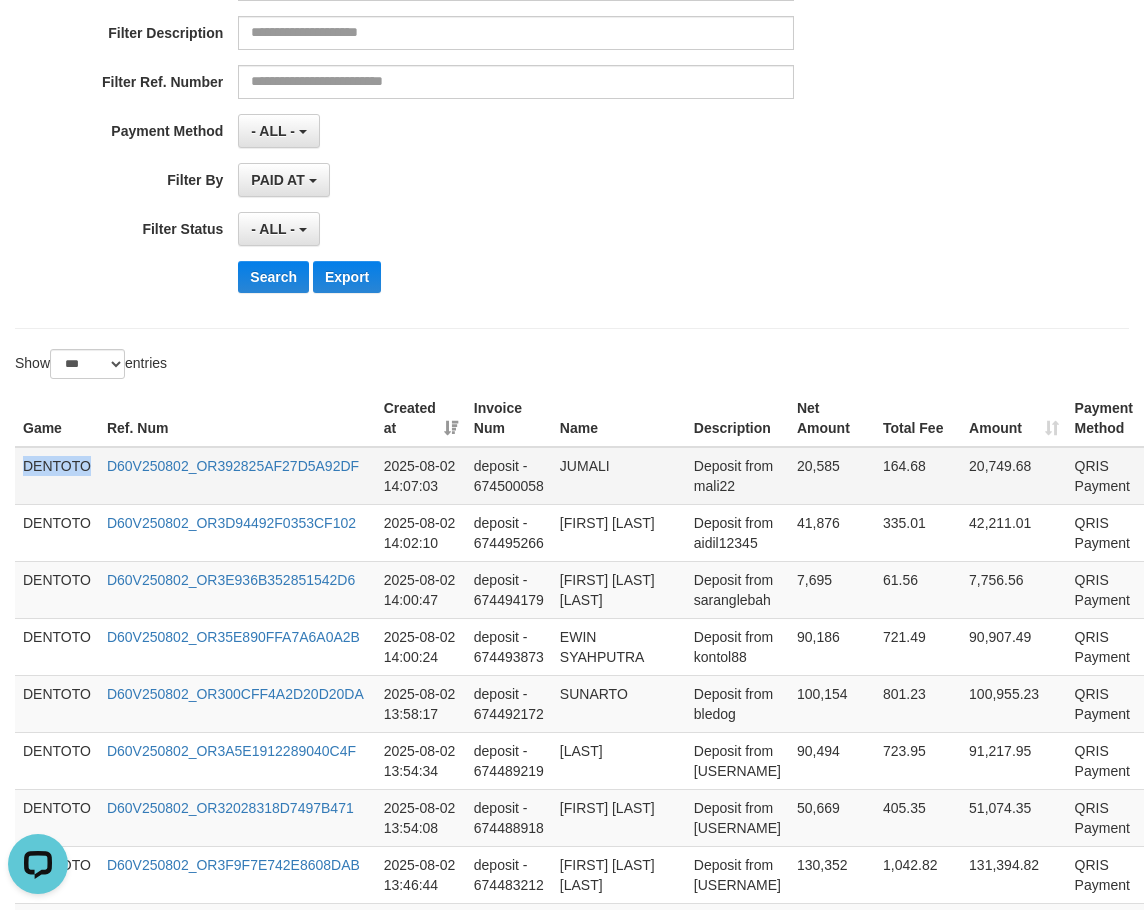 click on "DENTOTO" at bounding box center [57, 476] 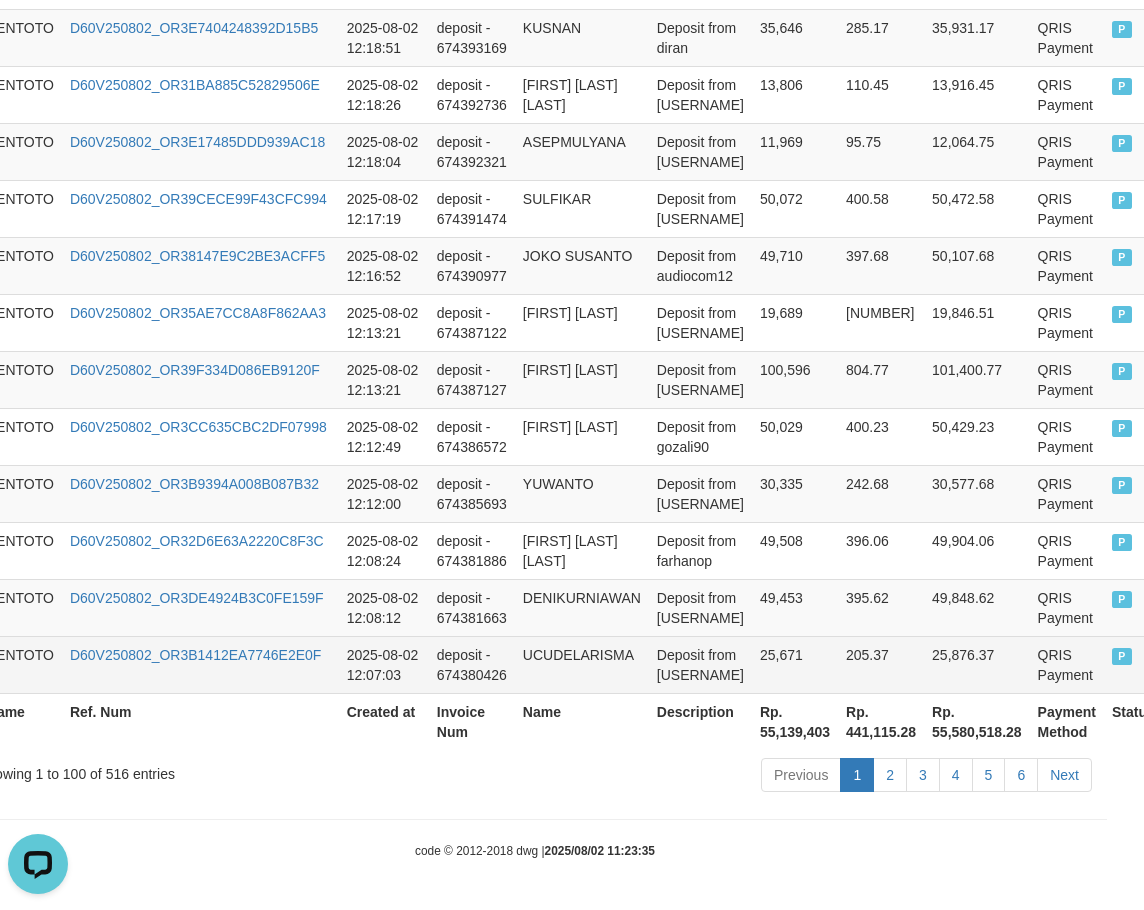 scroll, scrollTop: 5787, scrollLeft: 77, axis: both 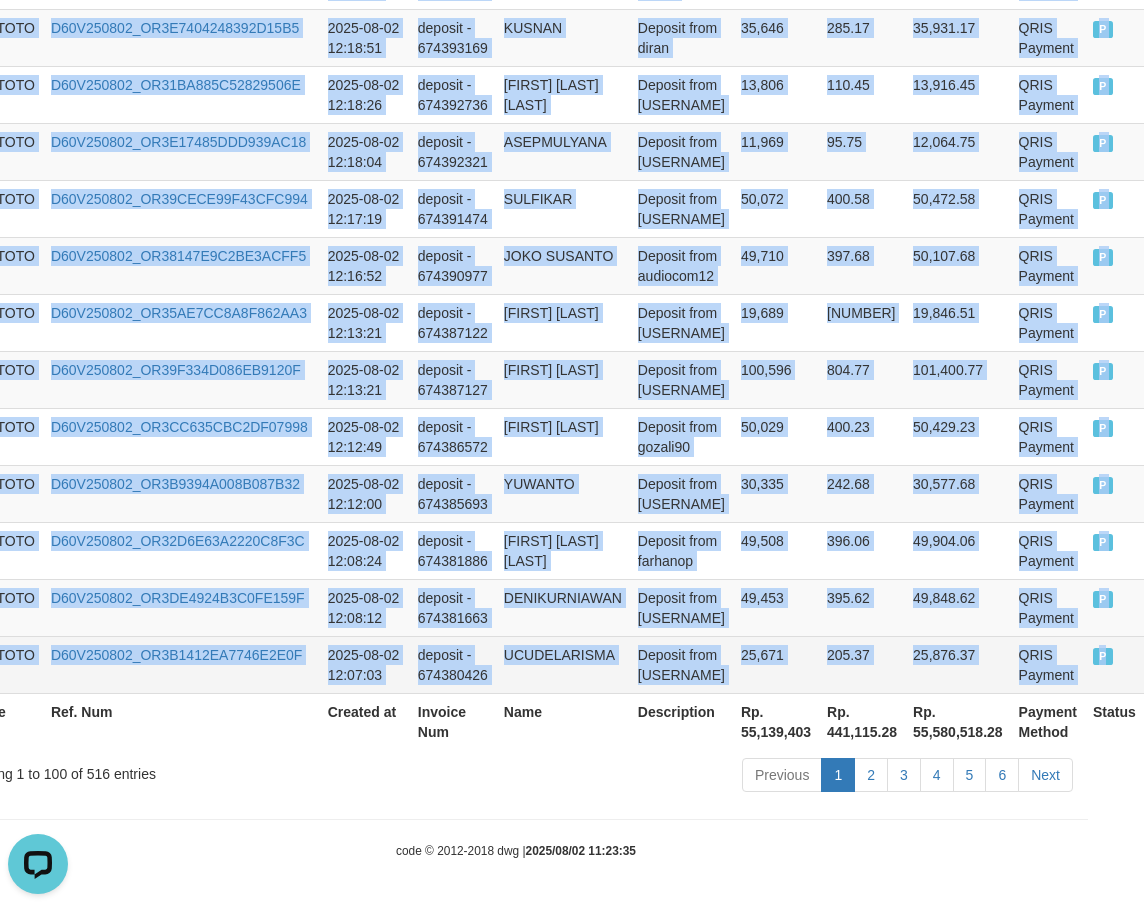 click on "P" at bounding box center [1103, 656] 